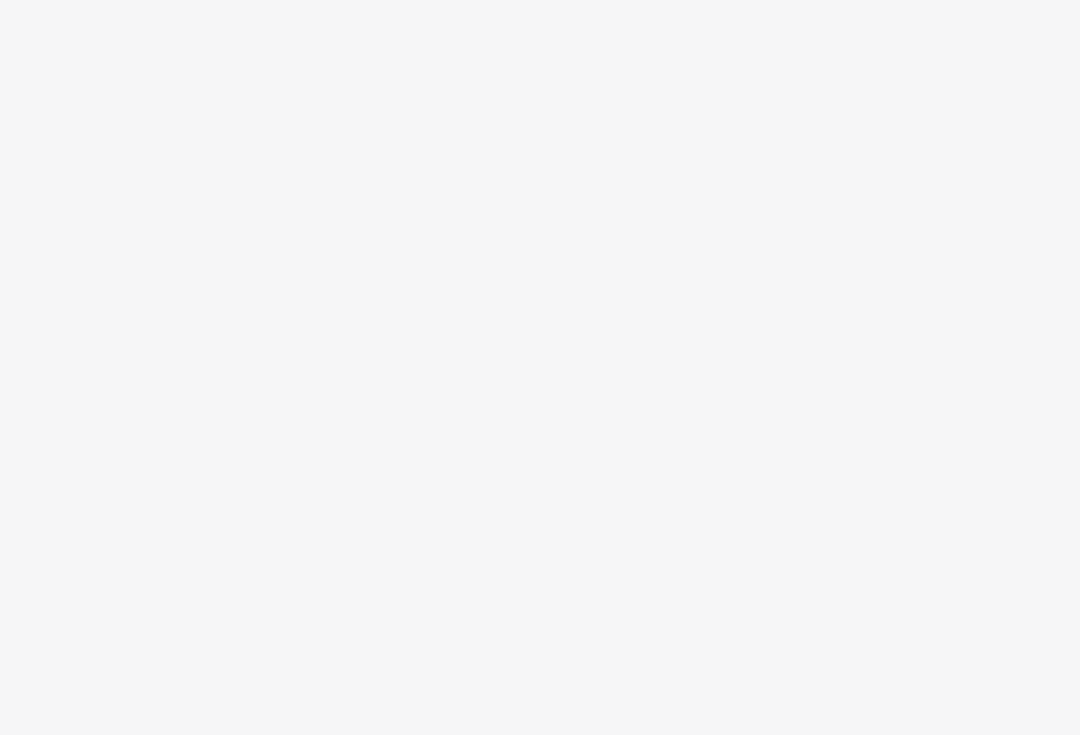 scroll, scrollTop: 0, scrollLeft: 0, axis: both 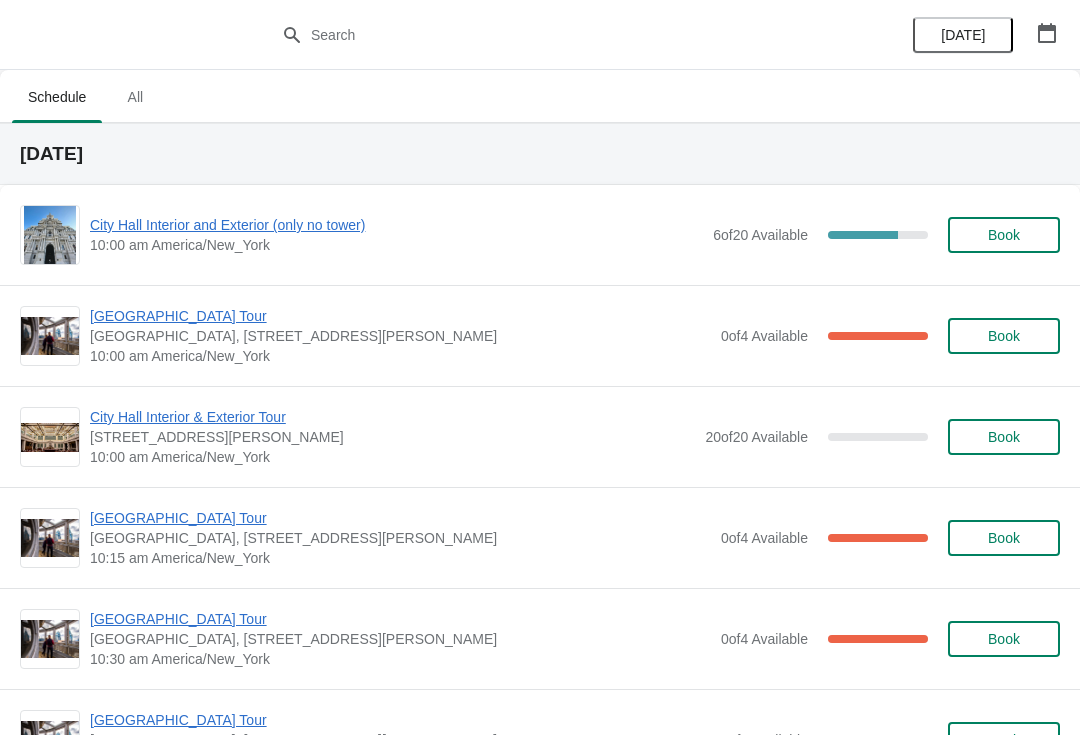 click on "10:00 am America/New_York" at bounding box center (396, 245) 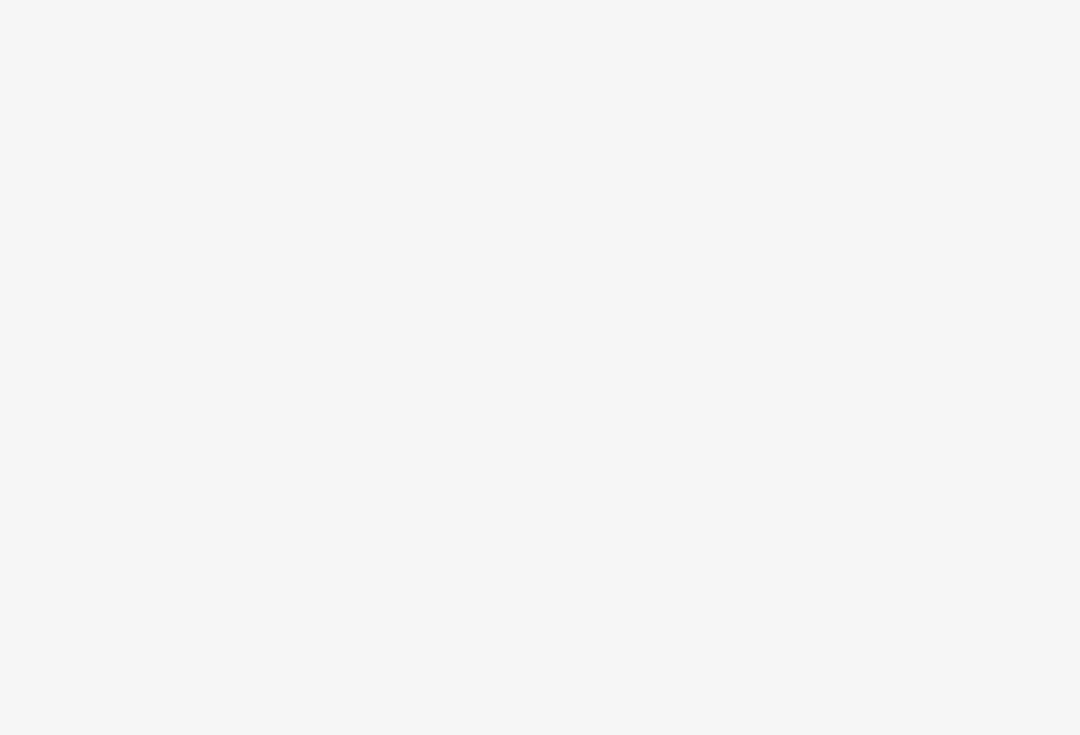scroll, scrollTop: 0, scrollLeft: 0, axis: both 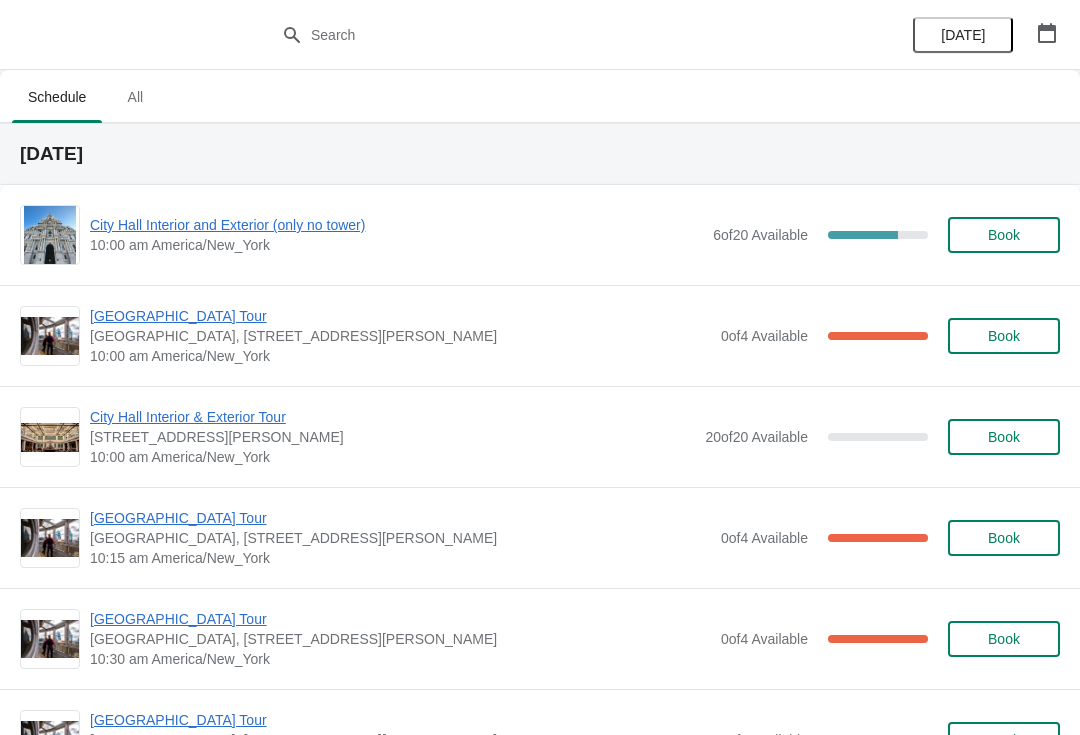 click on "10:00 am America/New_York" at bounding box center (396, 245) 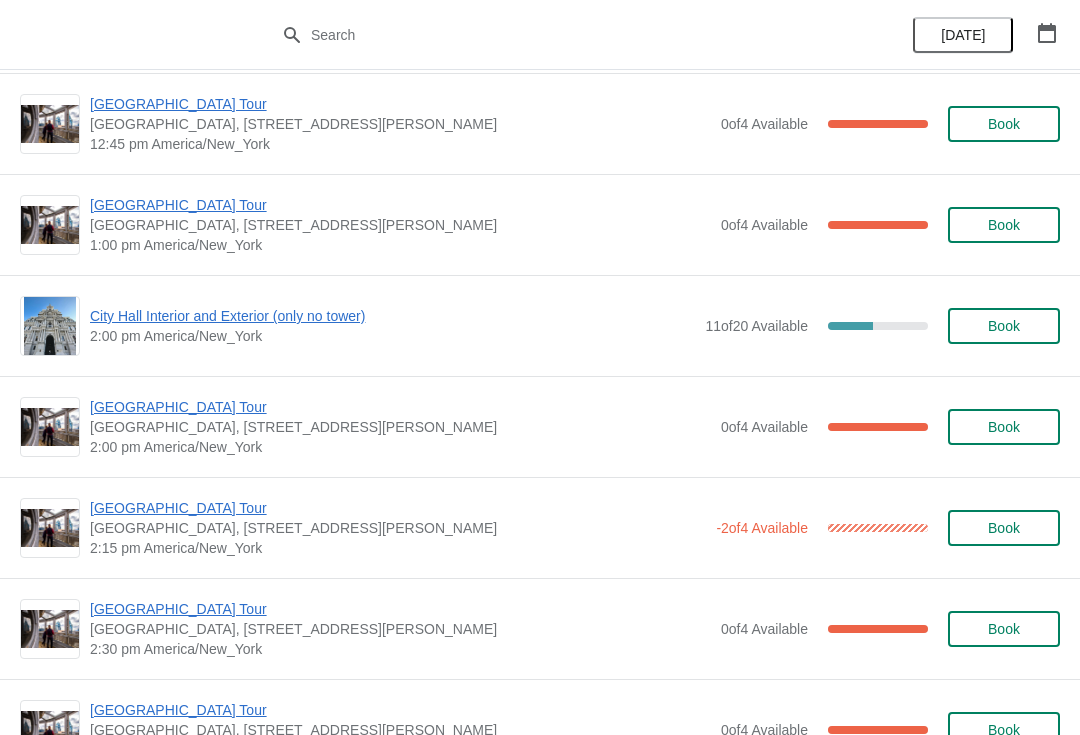 scroll, scrollTop: 1330, scrollLeft: 0, axis: vertical 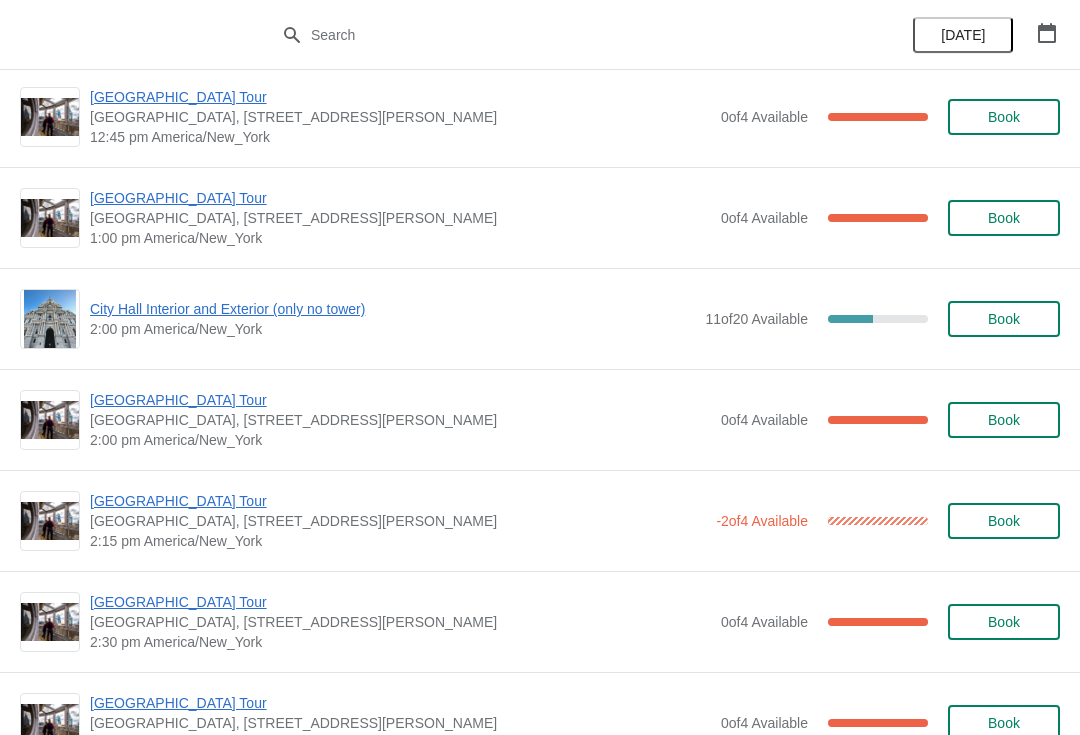 click on "[GEOGRAPHIC_DATA] Tour" at bounding box center [400, 400] 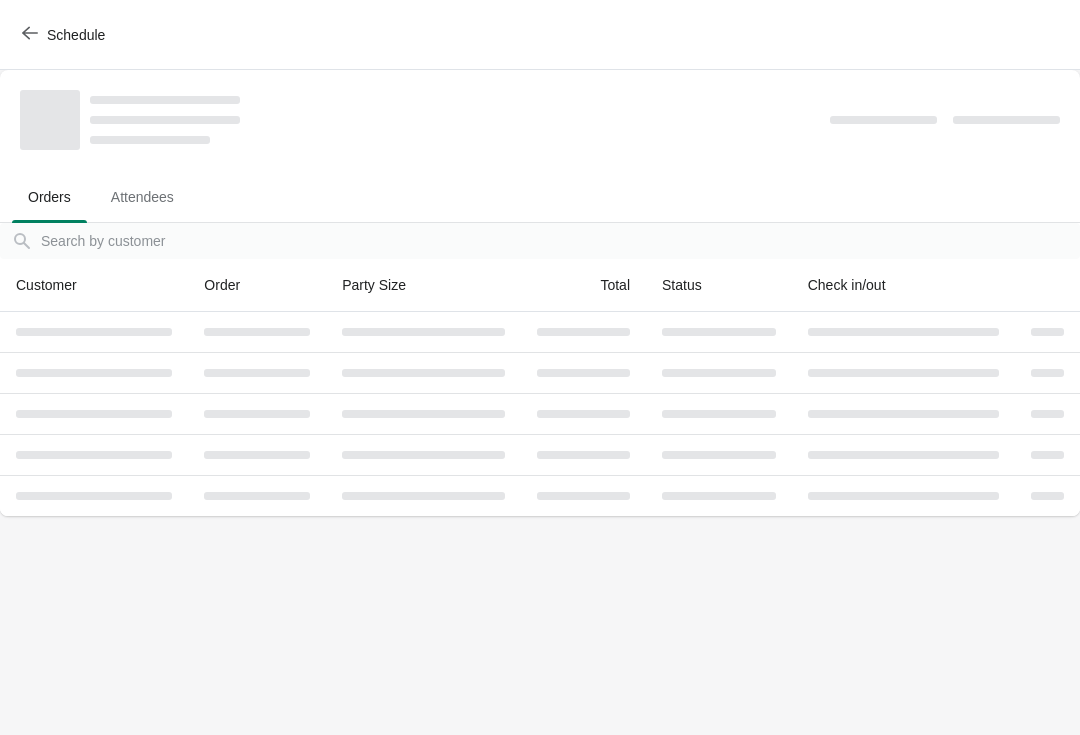 scroll, scrollTop: 0, scrollLeft: 0, axis: both 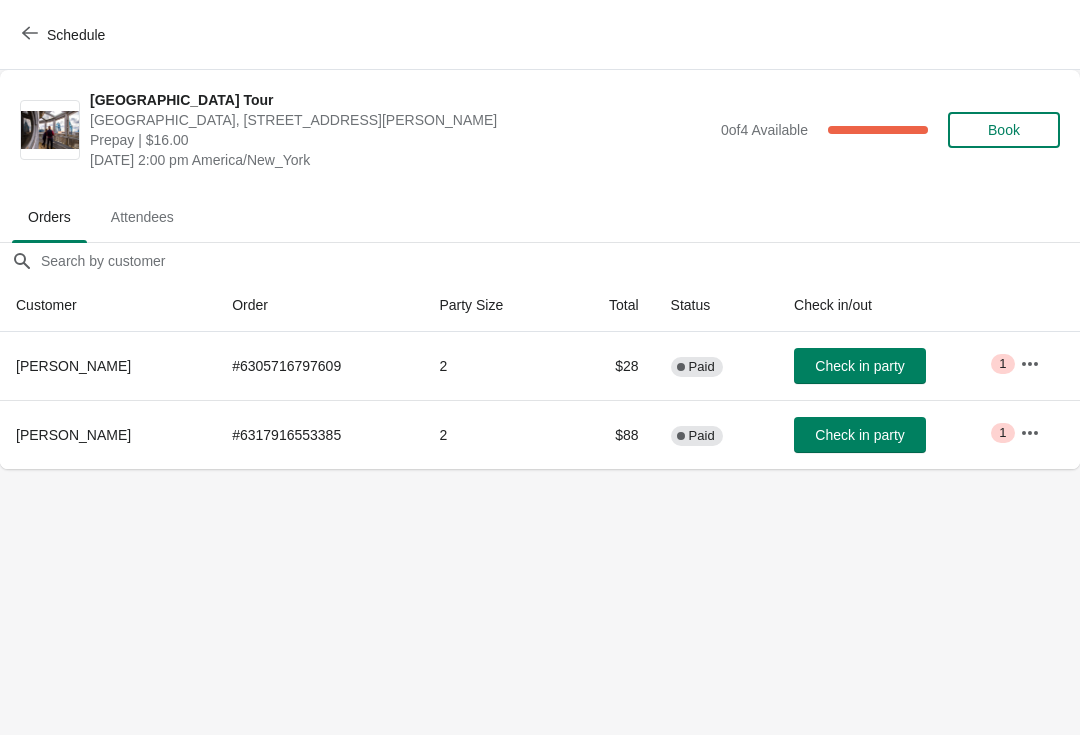 click on "Schedule" at bounding box center (65, 35) 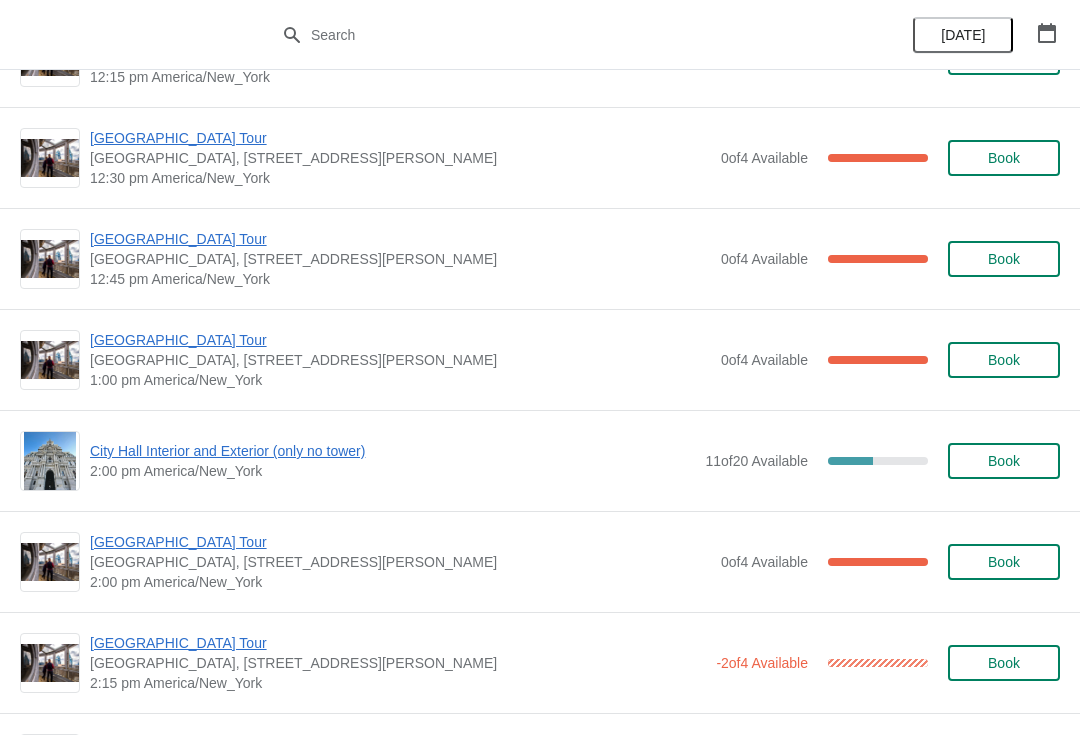scroll, scrollTop: 1189, scrollLeft: 0, axis: vertical 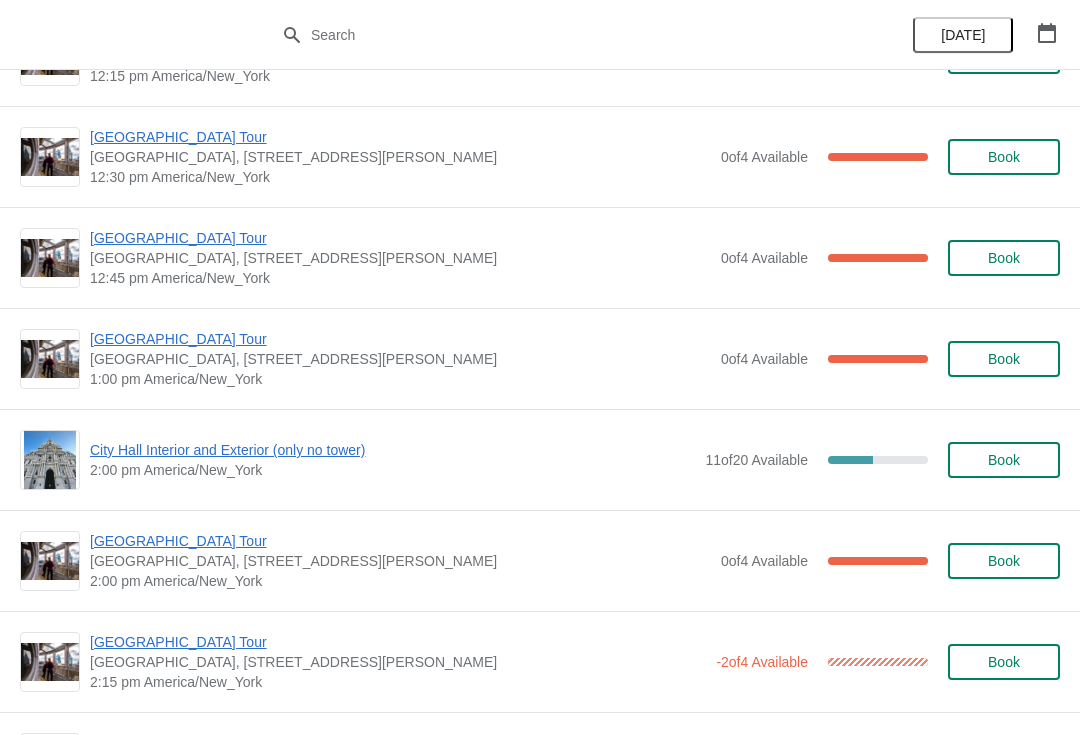 click on "City Hall Interior and Exterior (only no tower)" at bounding box center [392, 450] 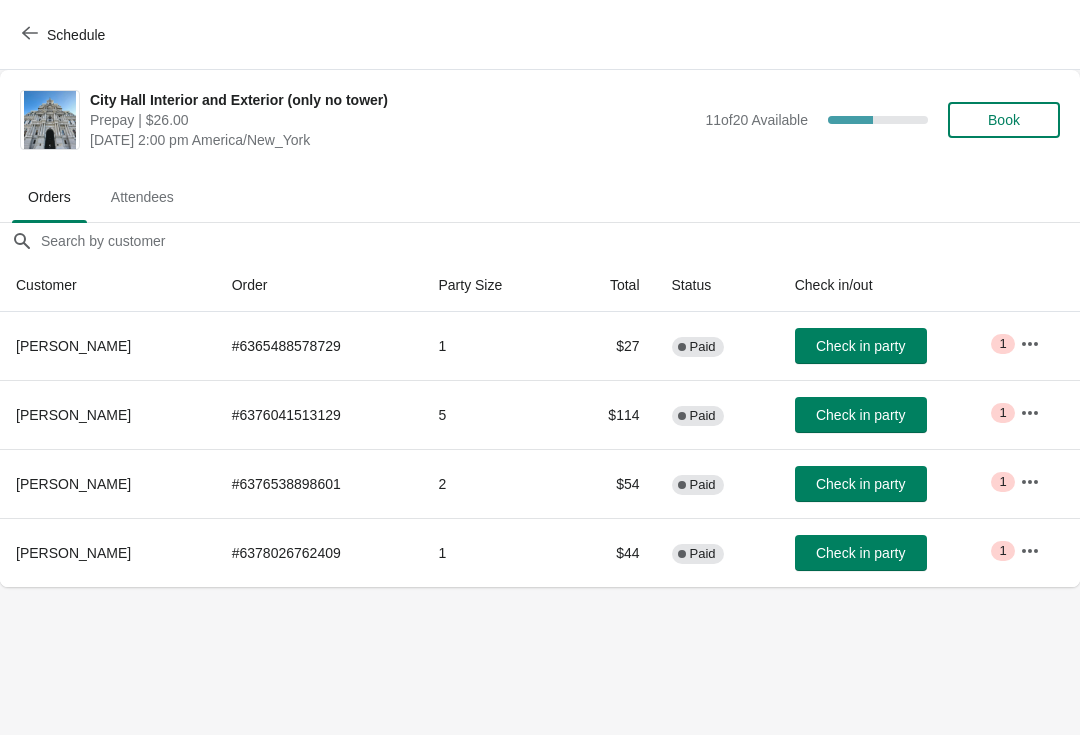 click 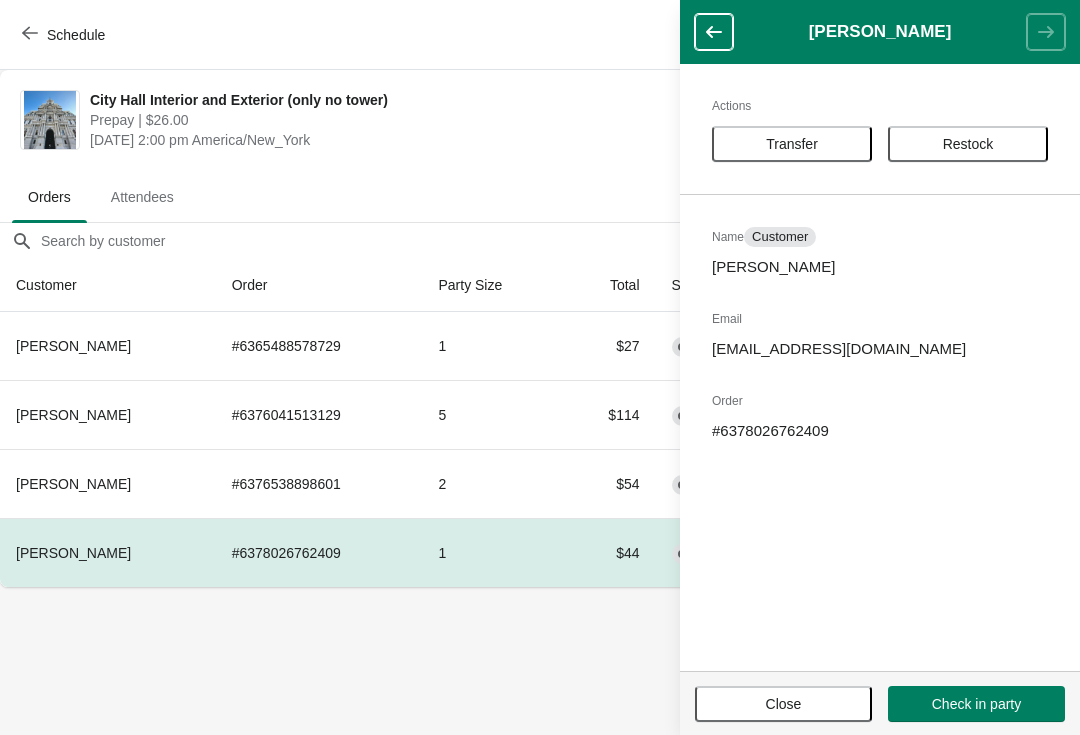 click on "Transfer" at bounding box center (792, 144) 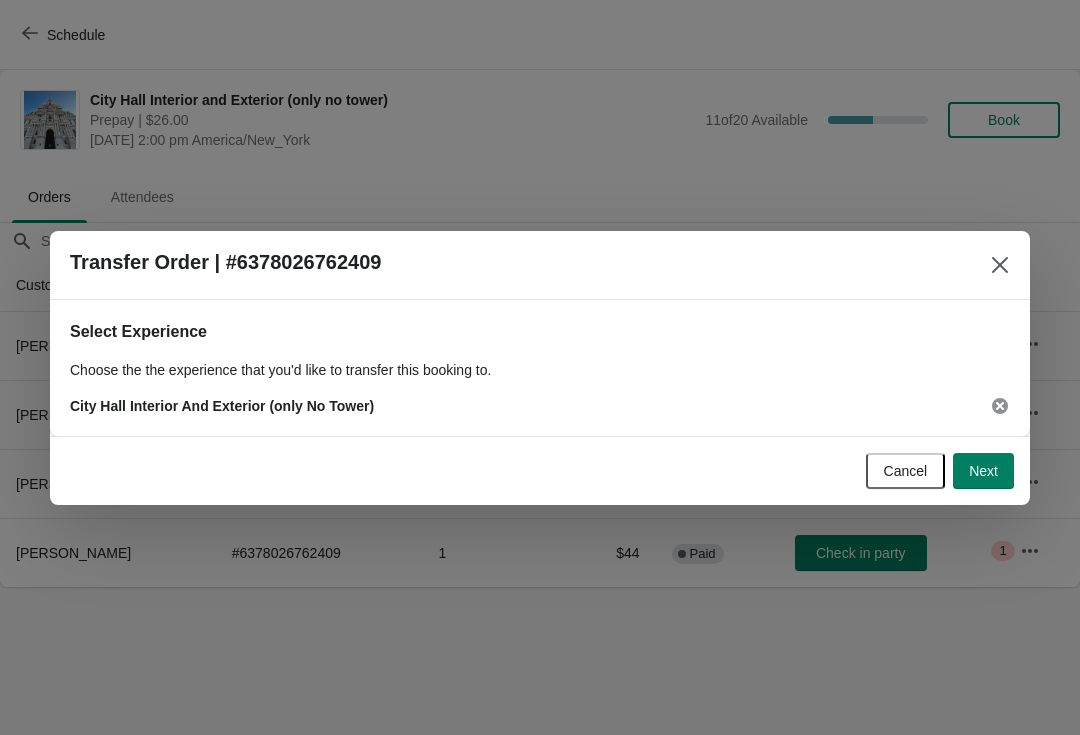 click on "Next" at bounding box center (983, 471) 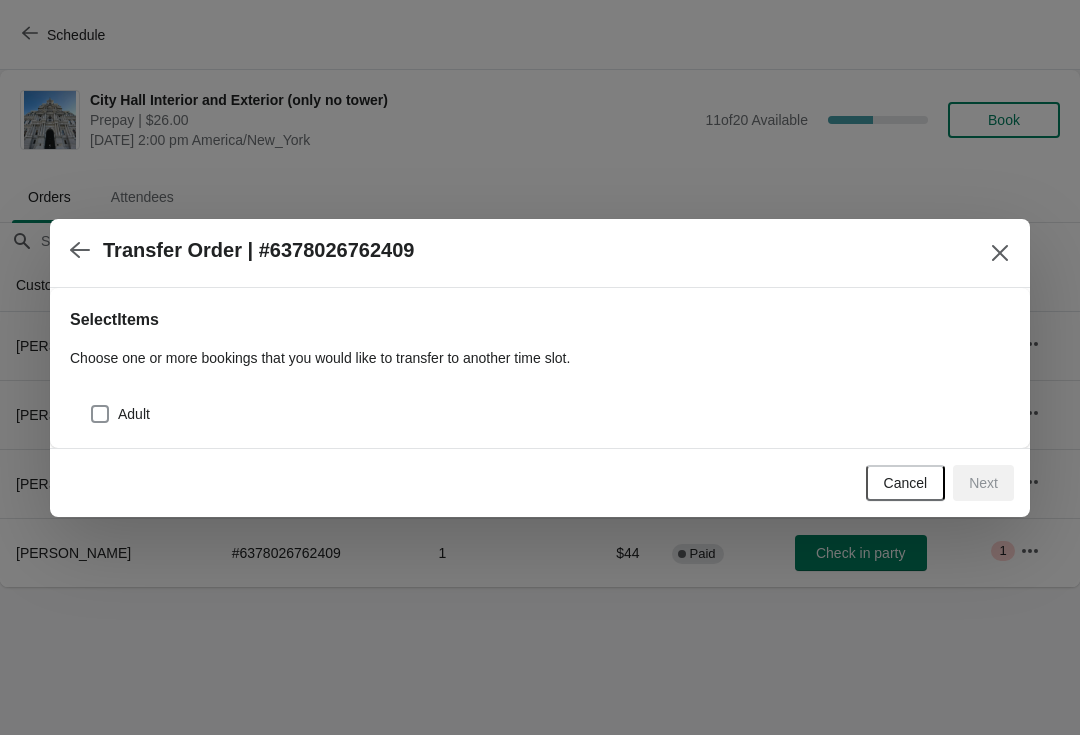 click on "Adult" at bounding box center [540, 406] 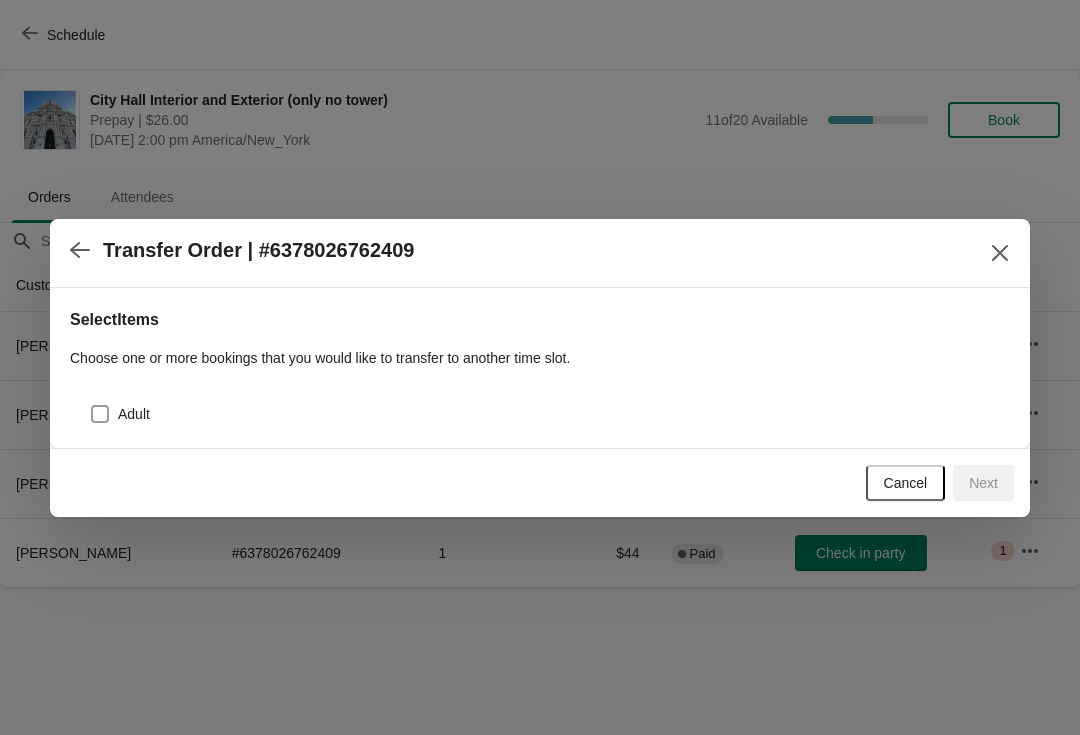 click at bounding box center (100, 414) 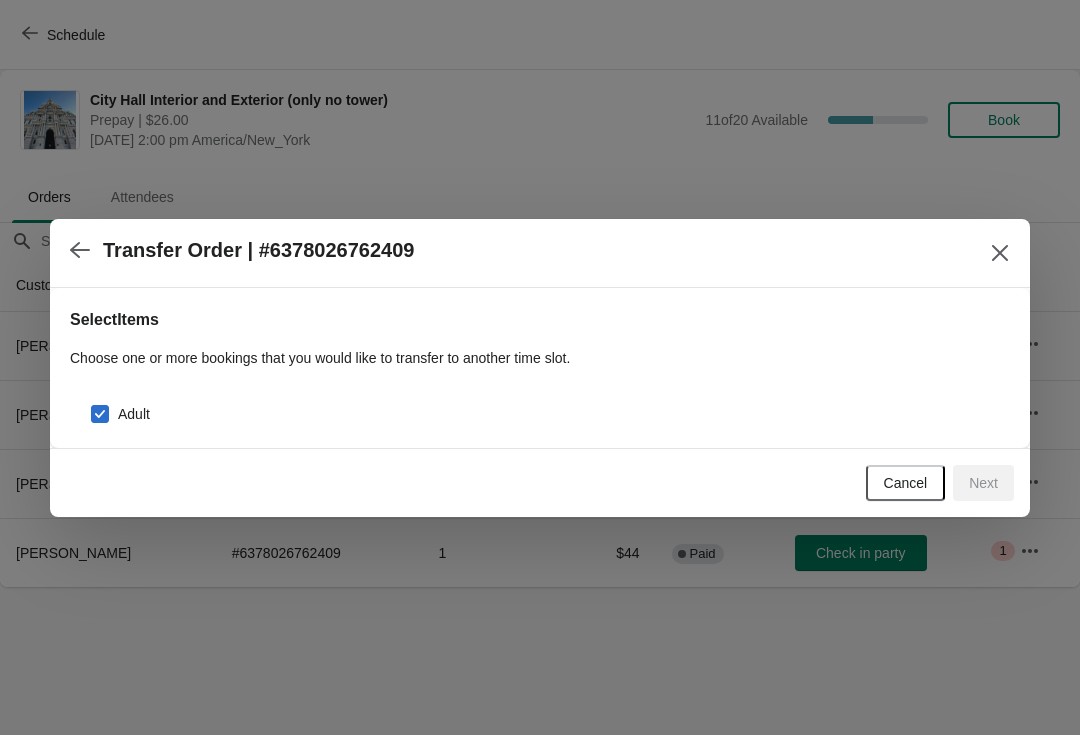 checkbox on "true" 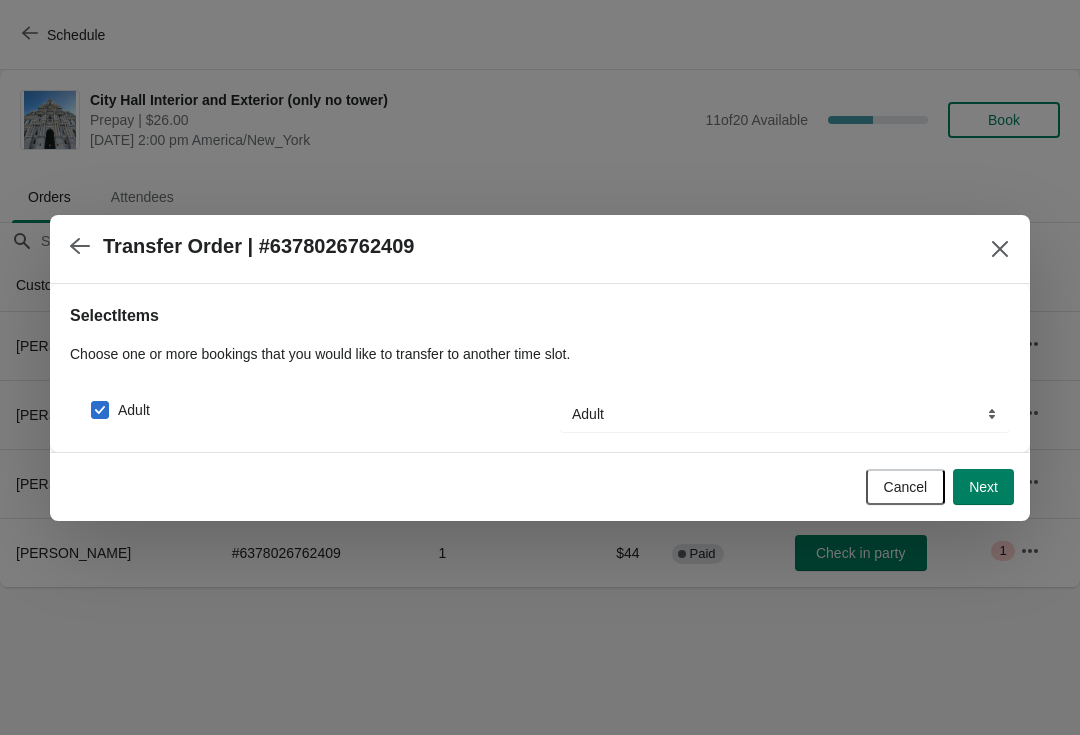 click on "Next" at bounding box center (983, 487) 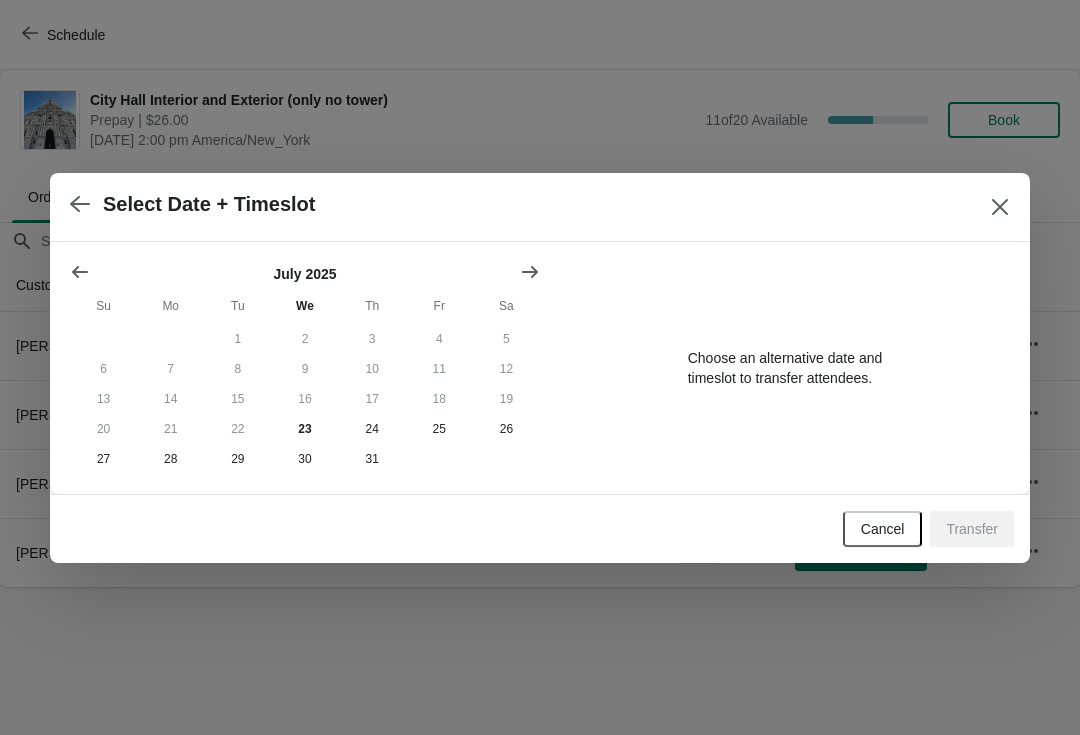 click 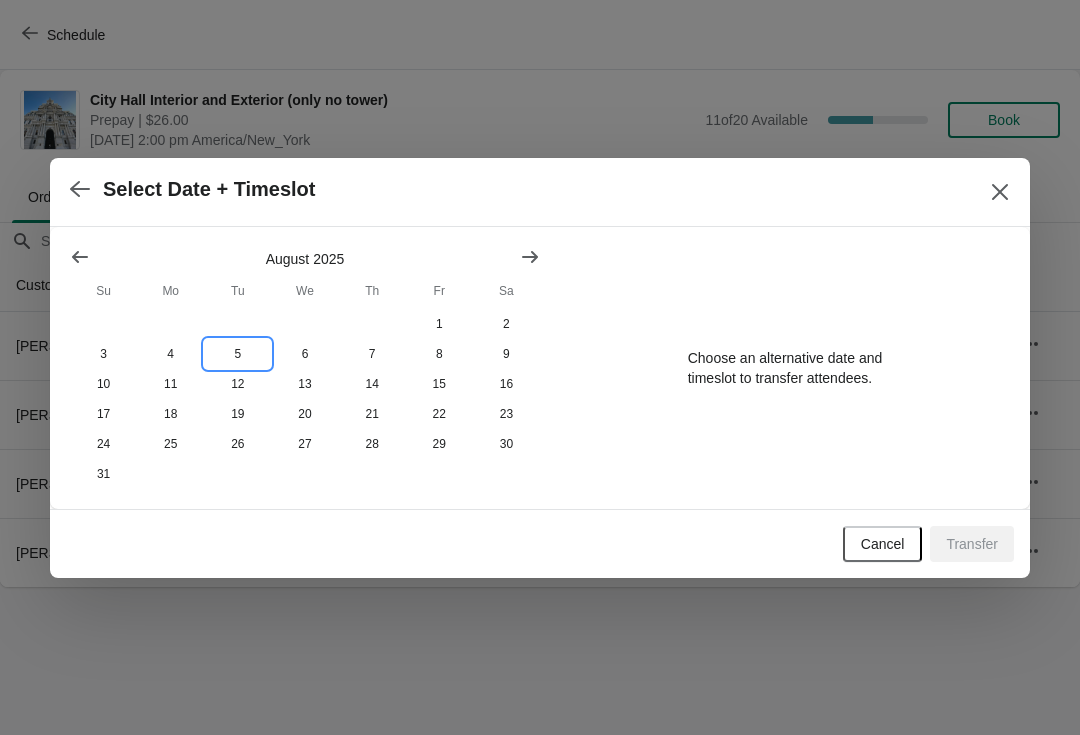 click on "5" at bounding box center (237, 354) 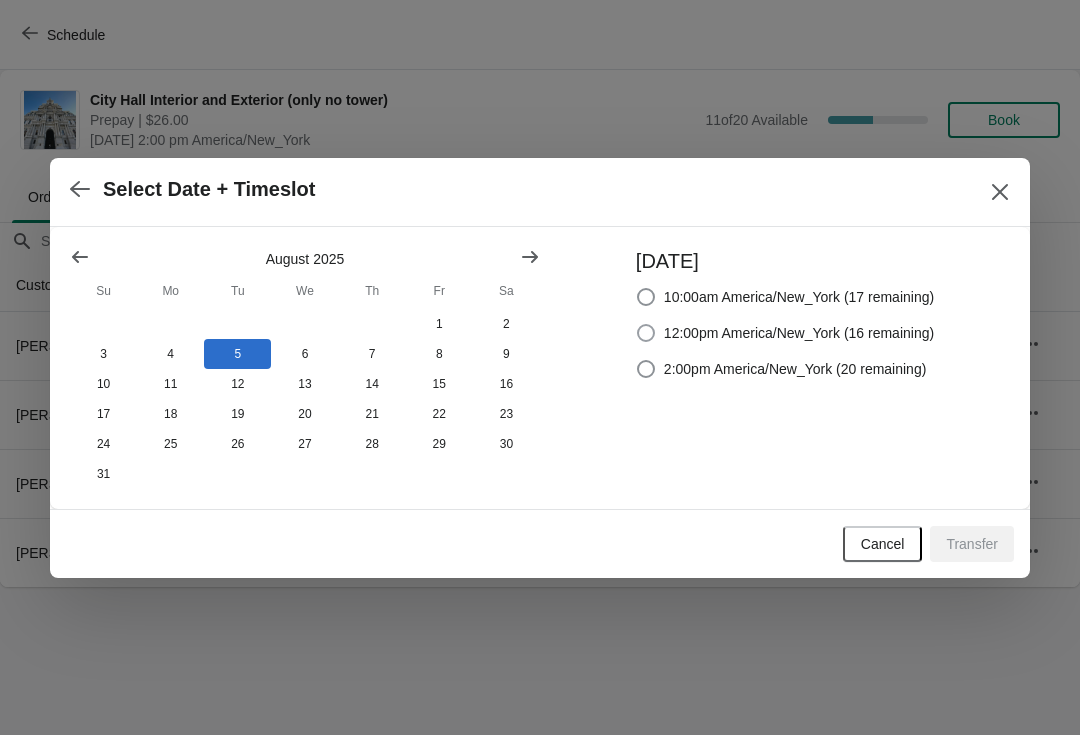 click at bounding box center [646, 333] 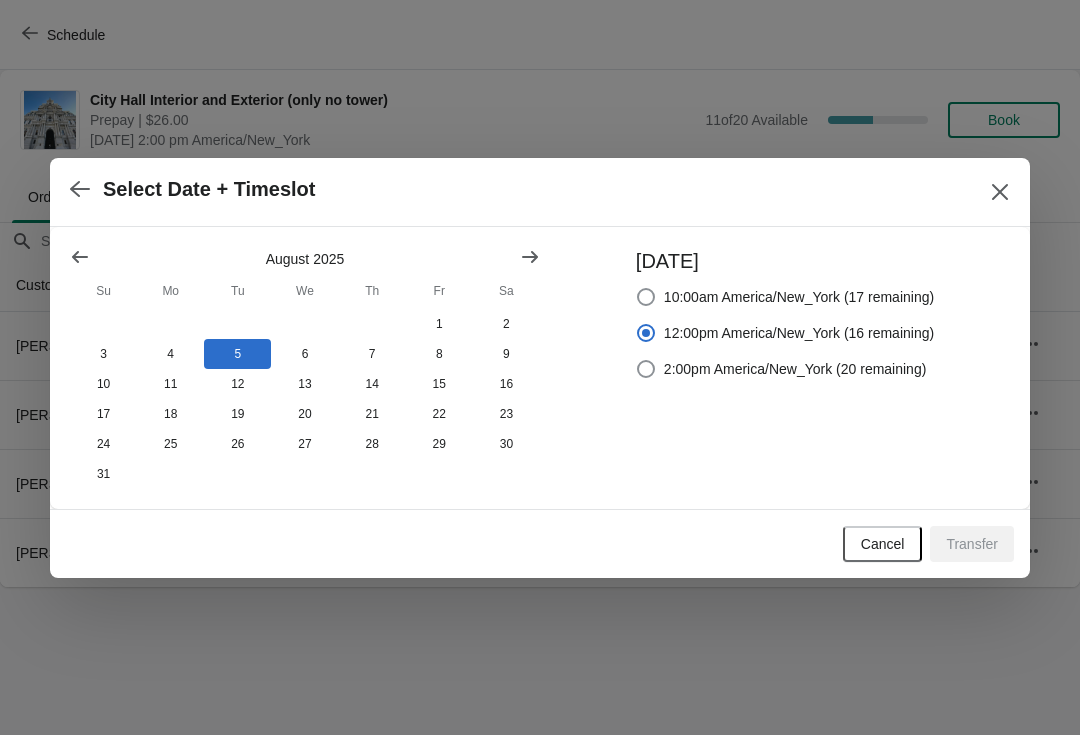 radio on "true" 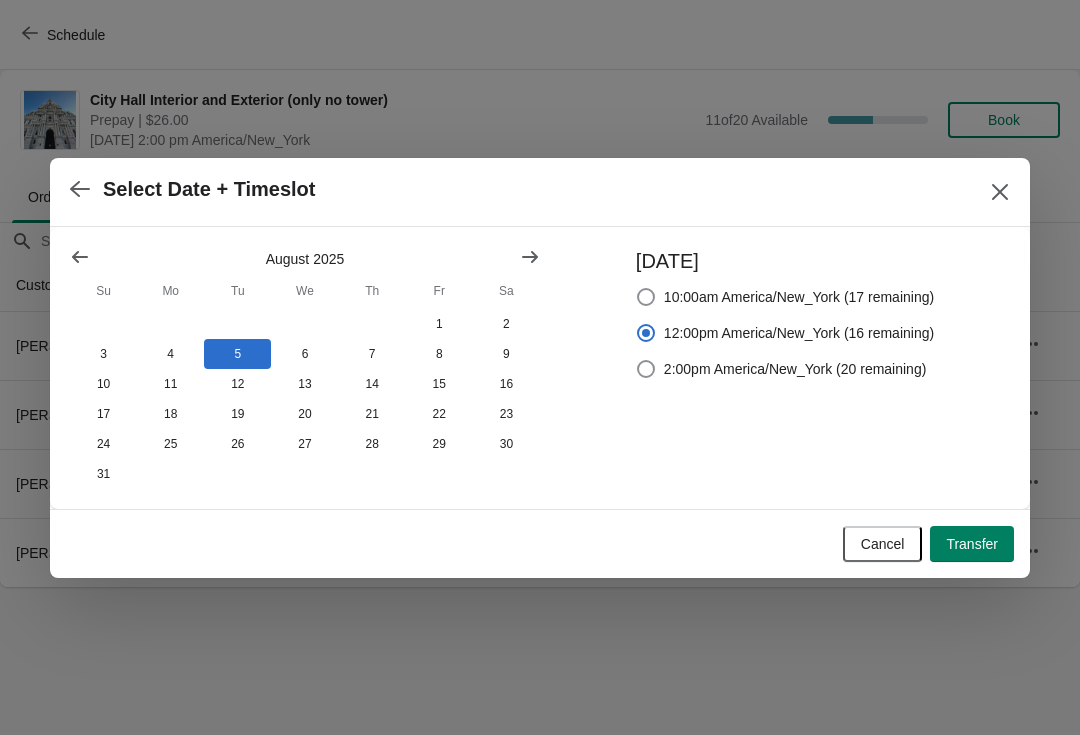 click on "10:00am America/New_York (17 remaining)" at bounding box center [785, 297] 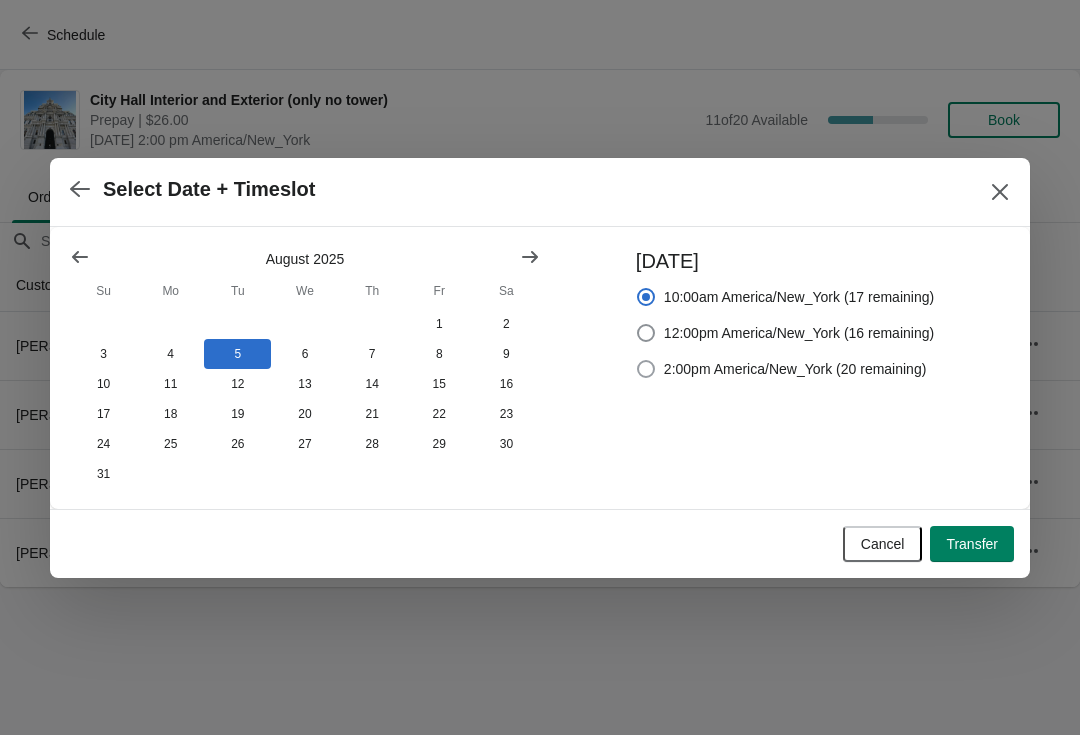click at bounding box center (646, 369) 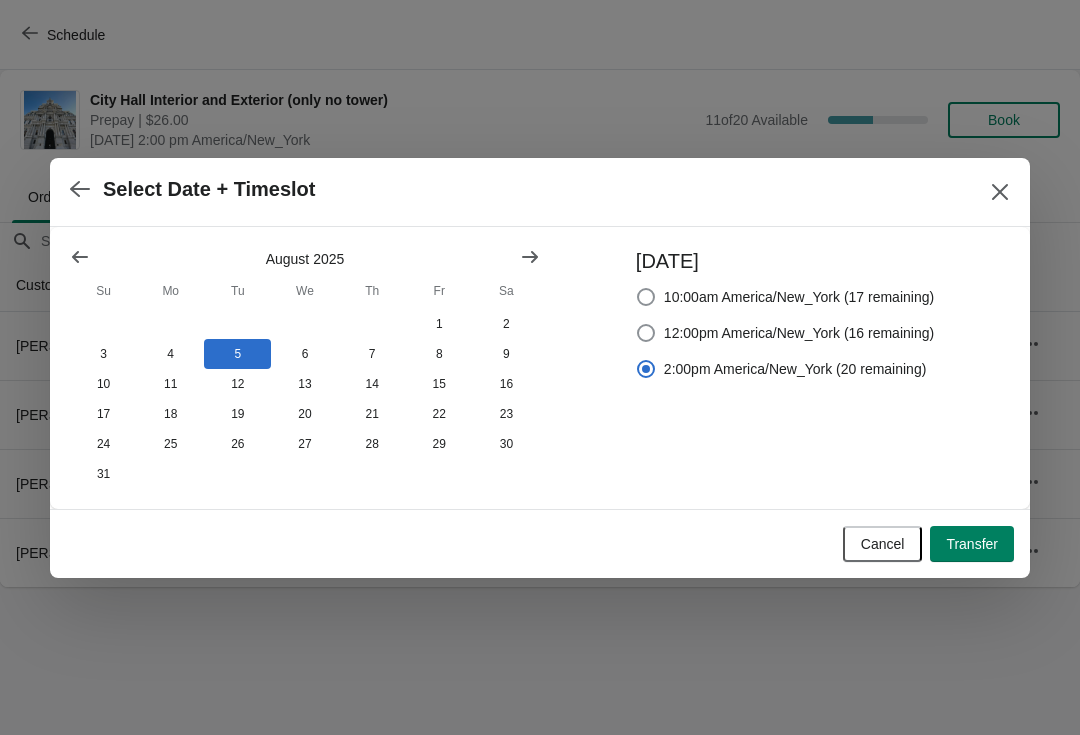 click on "Transfer" at bounding box center [972, 544] 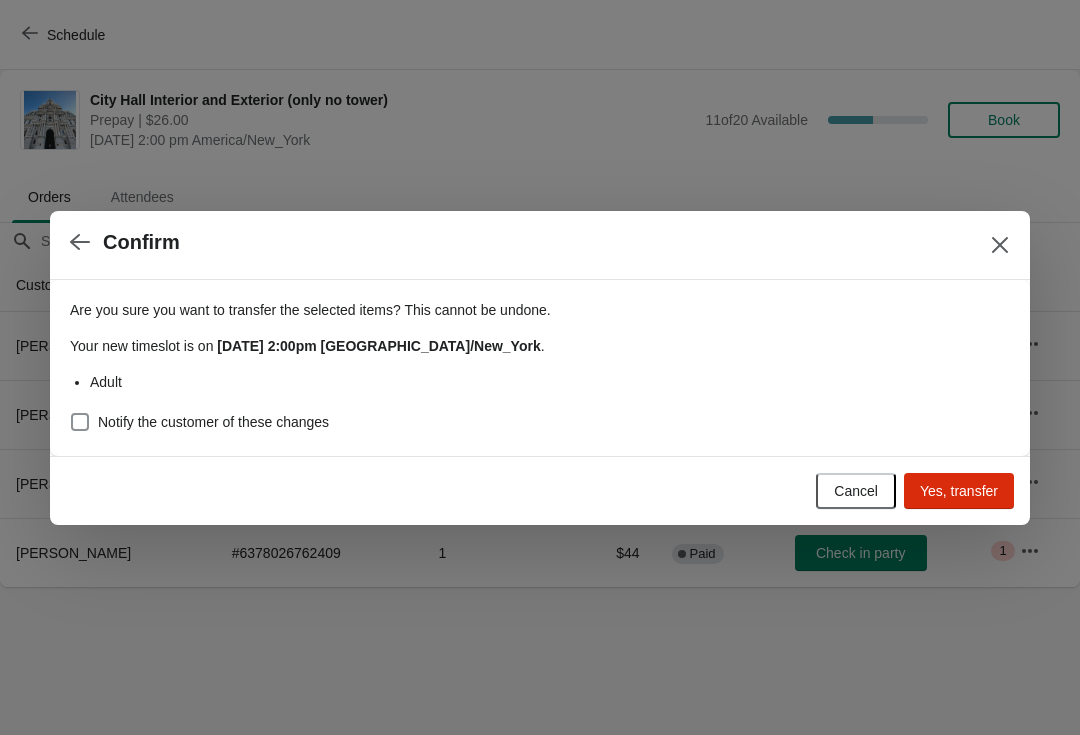 click on "Are you sure you want to transfer the selected   items ? This cannot be undone. Your new timeslot is [DATE][DATE] 2:00pm America/New_York . Adult Notify the customer of these changes" at bounding box center (540, 368) 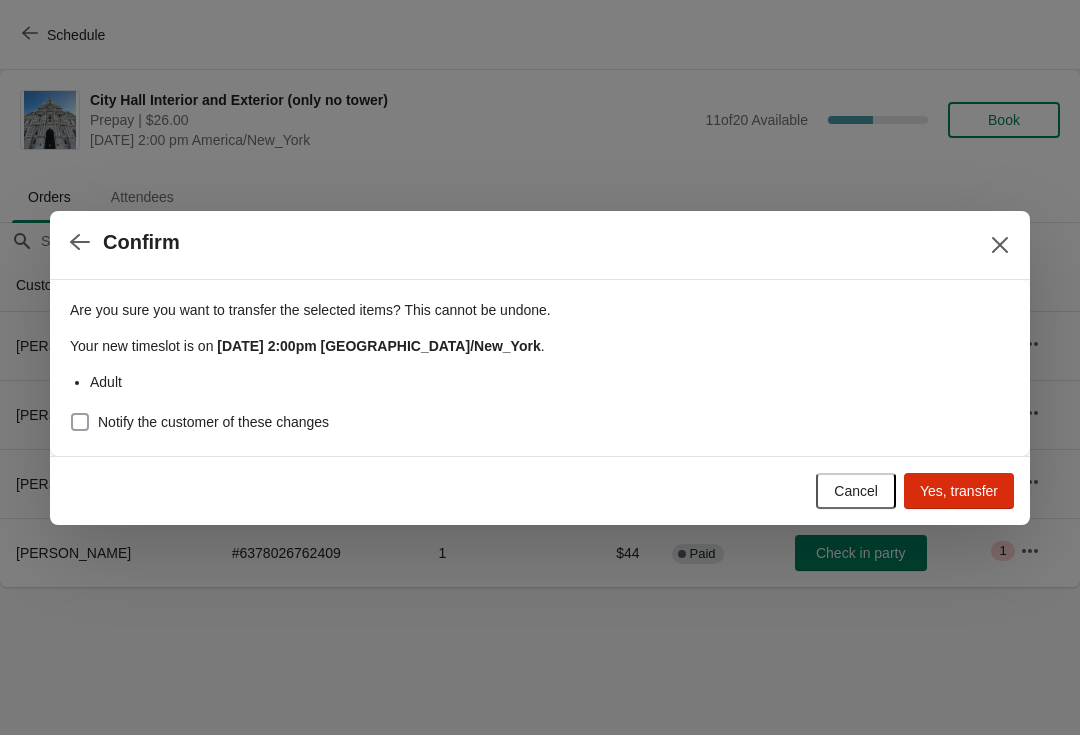 click at bounding box center (80, 422) 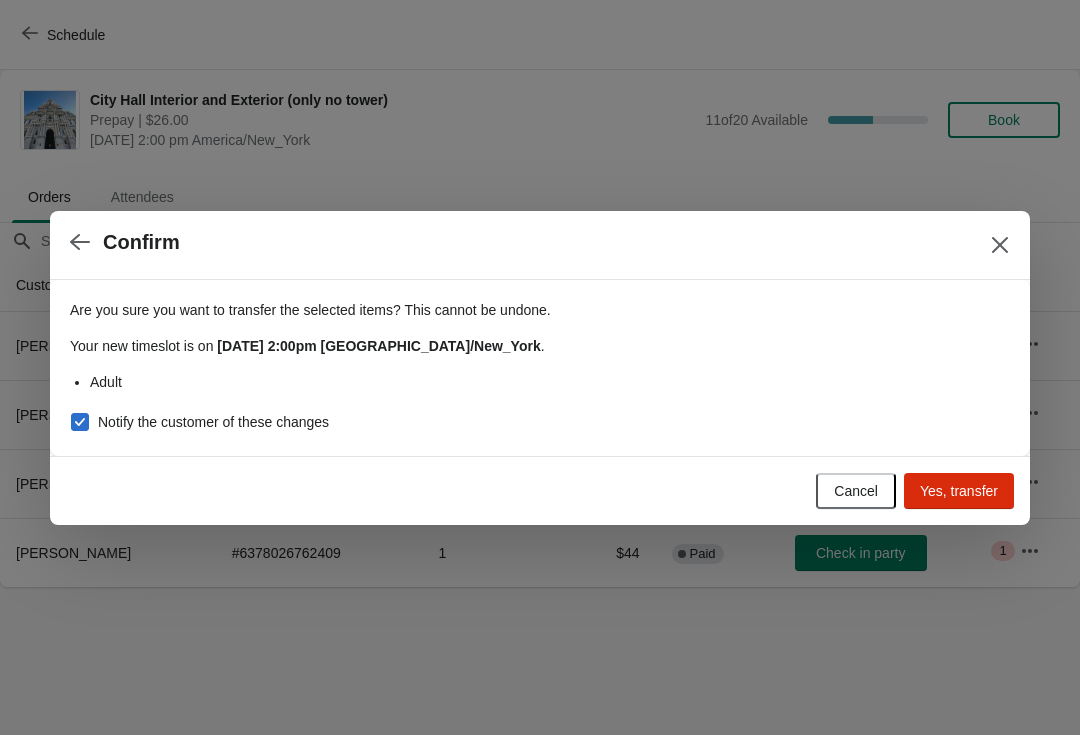 checkbox on "true" 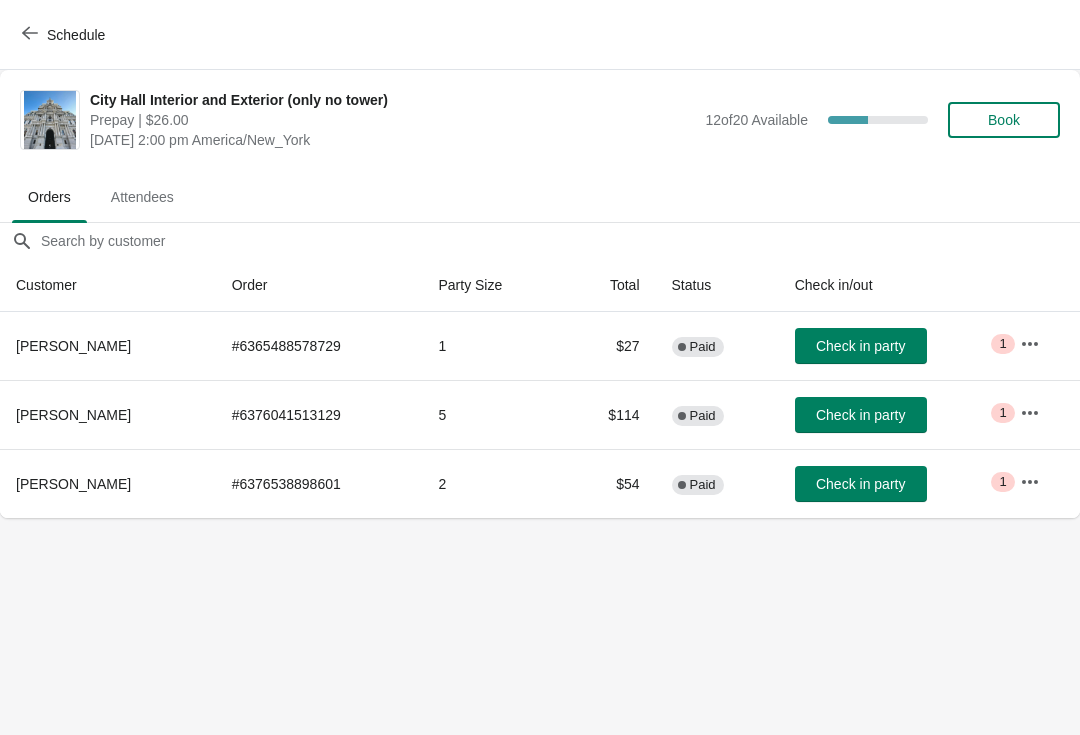 click on "Schedule" at bounding box center [65, 35] 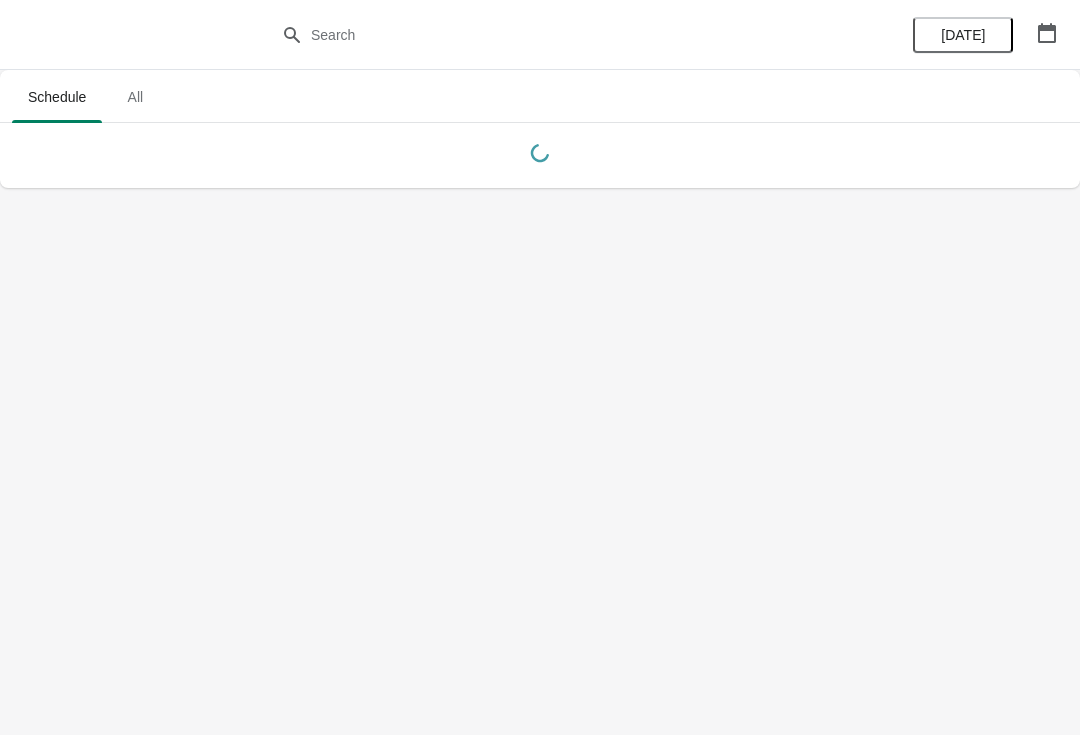 click 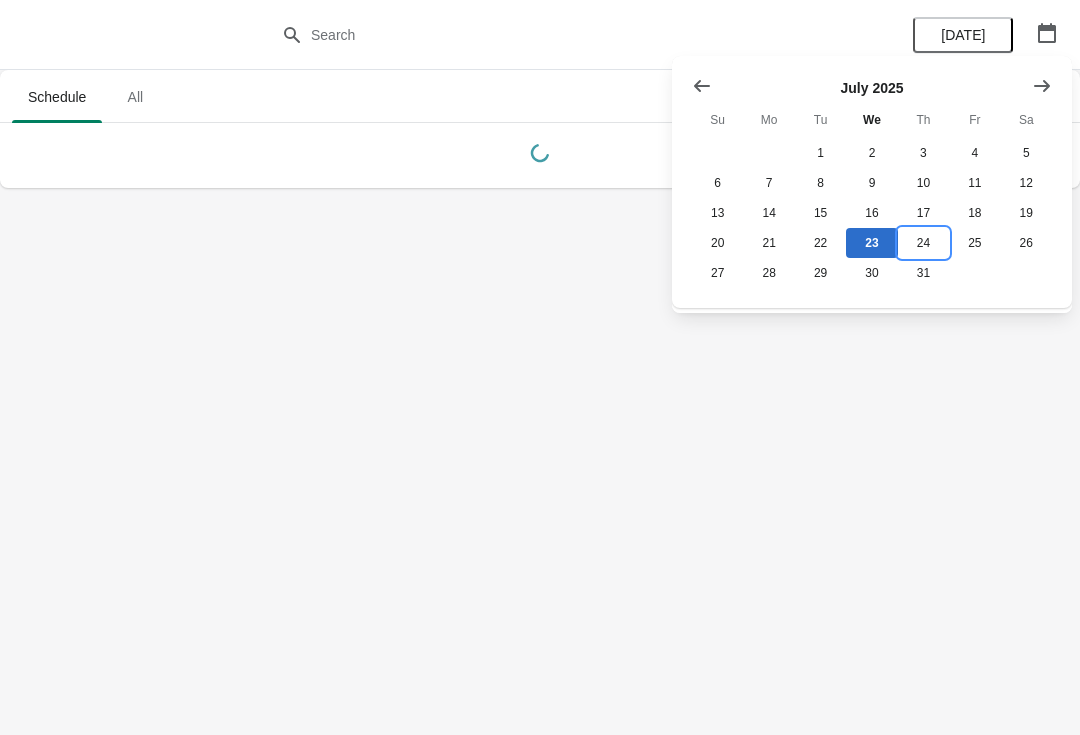 click on "24" at bounding box center [923, 243] 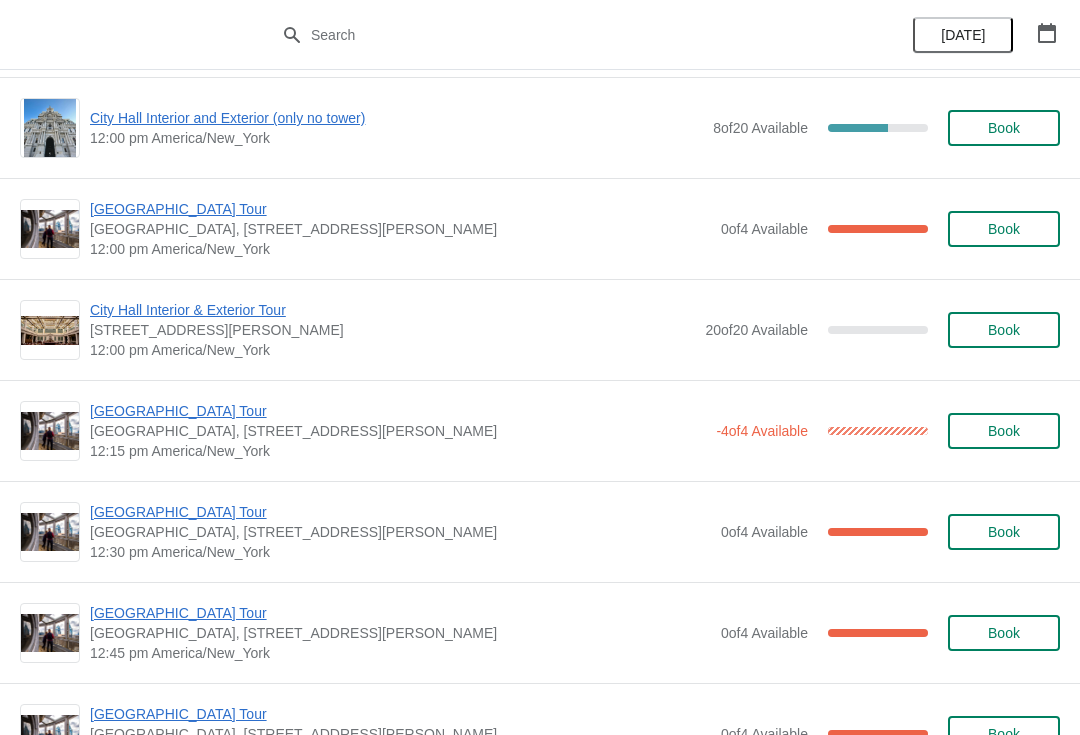 scroll, scrollTop: 921, scrollLeft: 0, axis: vertical 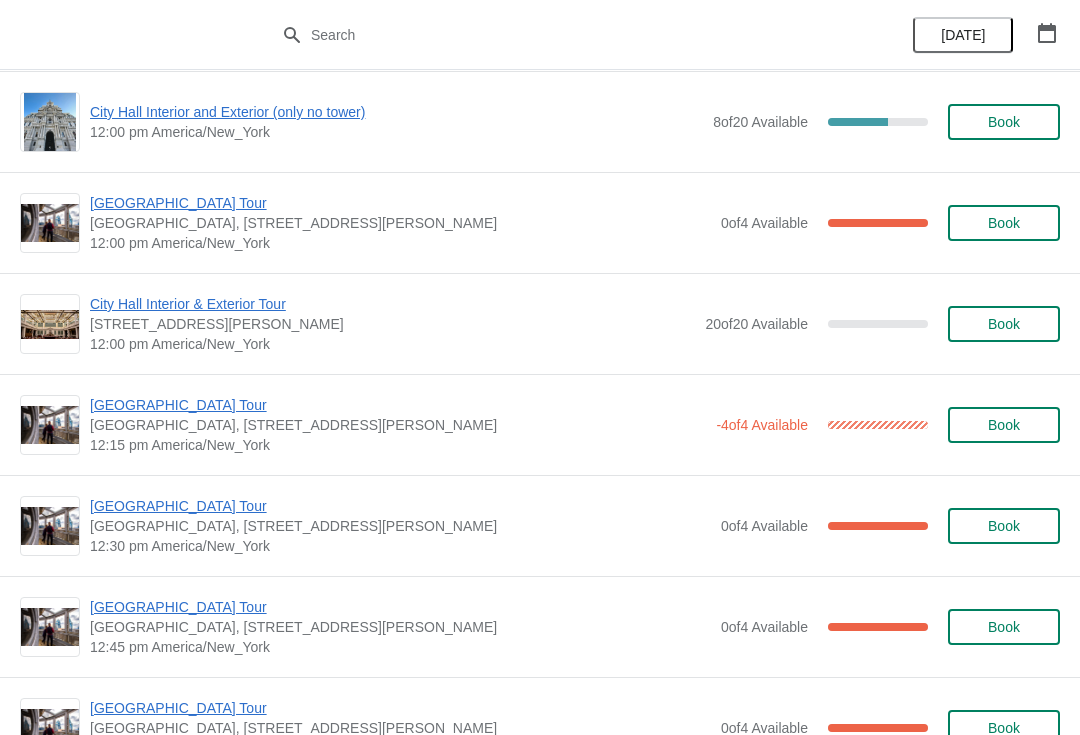 click on "[GEOGRAPHIC_DATA] [GEOGRAPHIC_DATA], [STREET_ADDRESS][PERSON_NAME] 12:30 pm [GEOGRAPHIC_DATA]/New_York 0  of  4   Available 100 % Book" at bounding box center (540, 525) 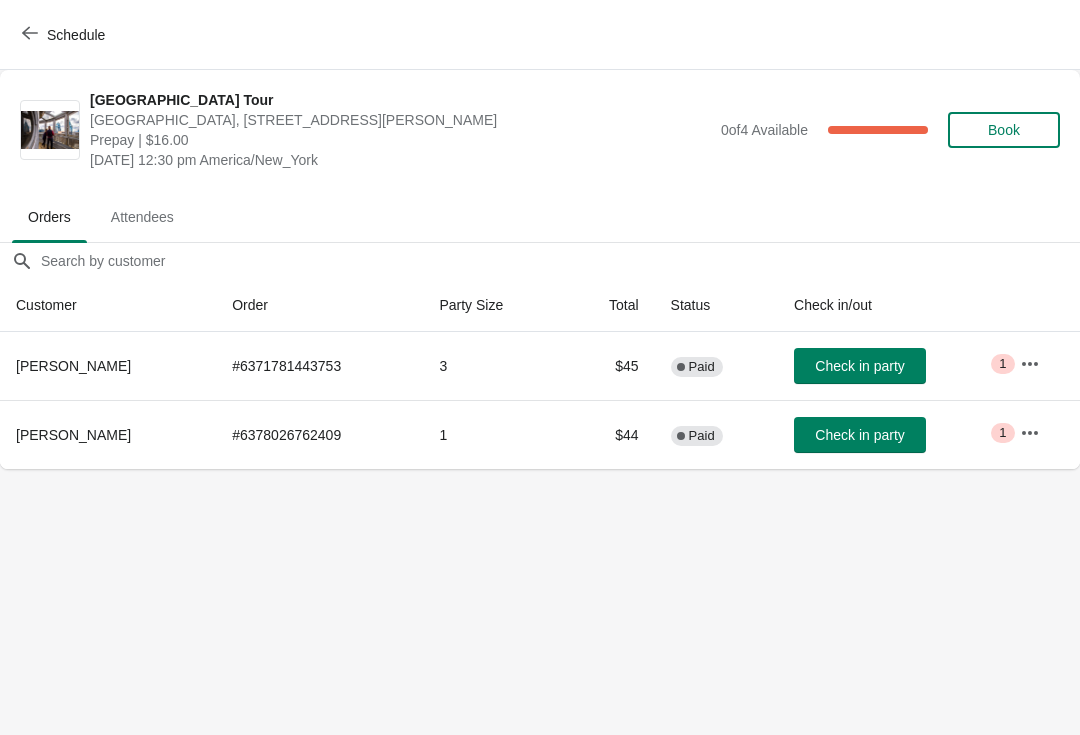 click 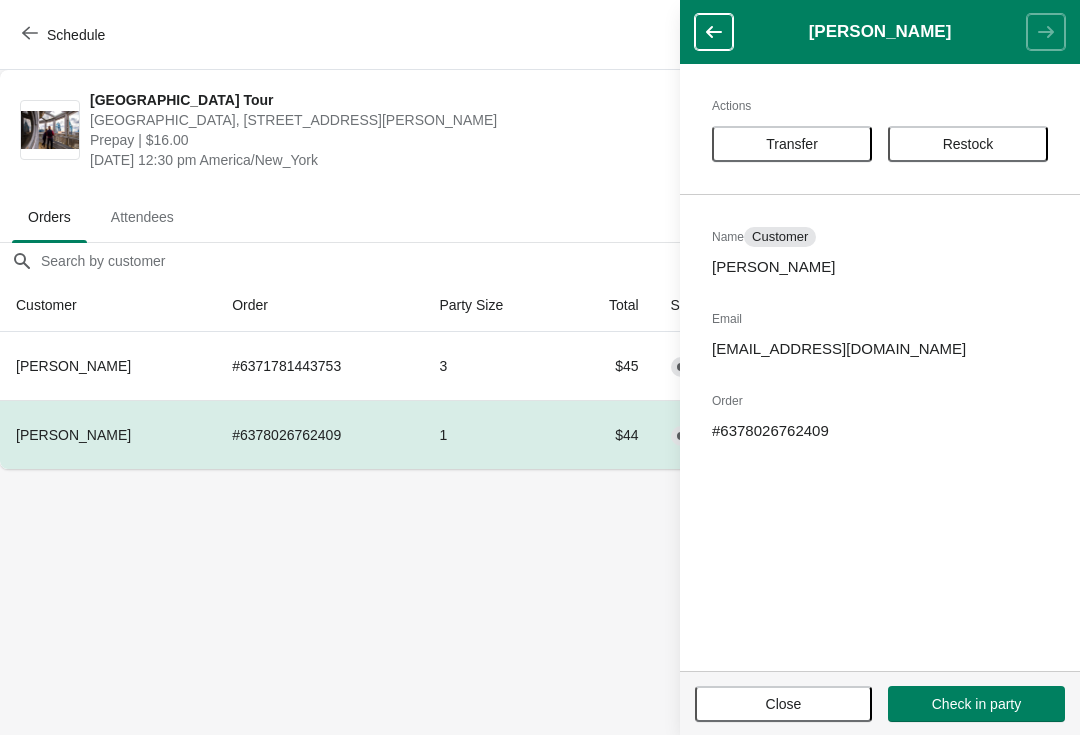 click on "Transfer" at bounding box center (792, 144) 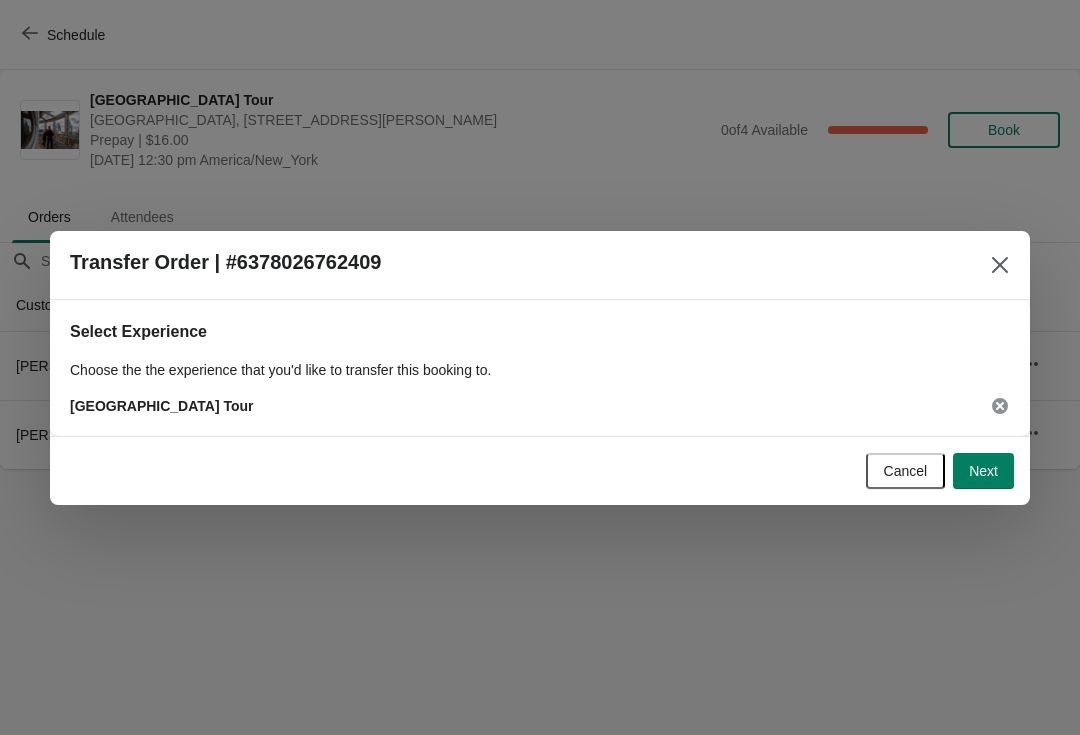 click on "Next" at bounding box center [983, 471] 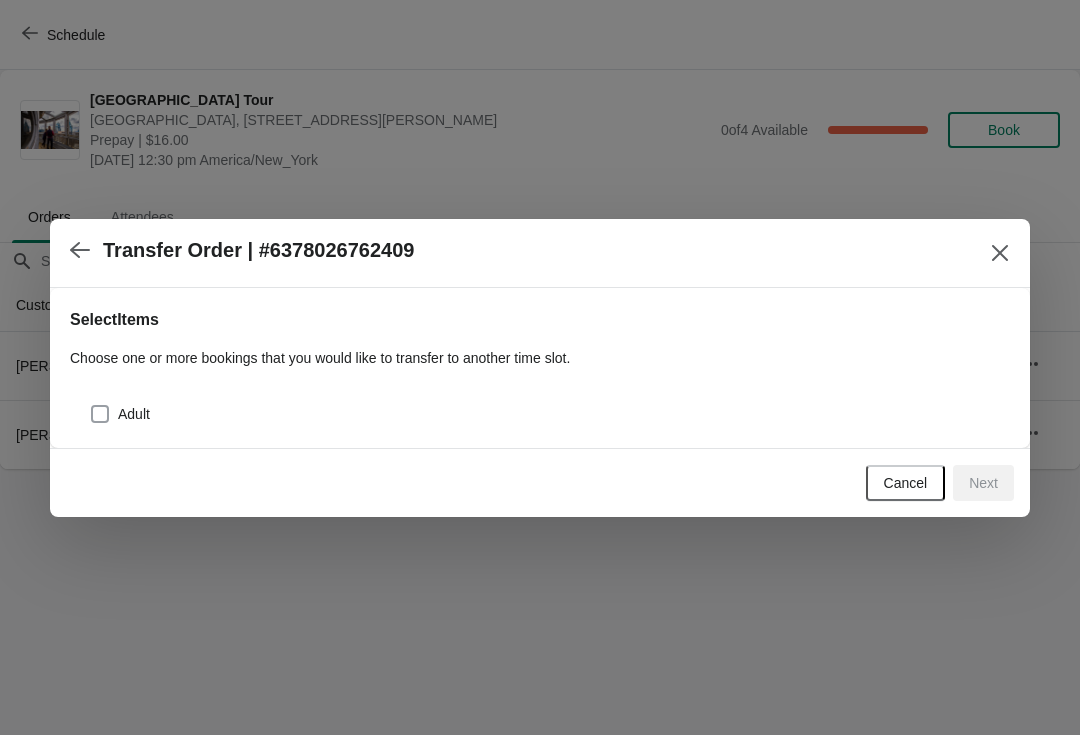 click at bounding box center [100, 414] 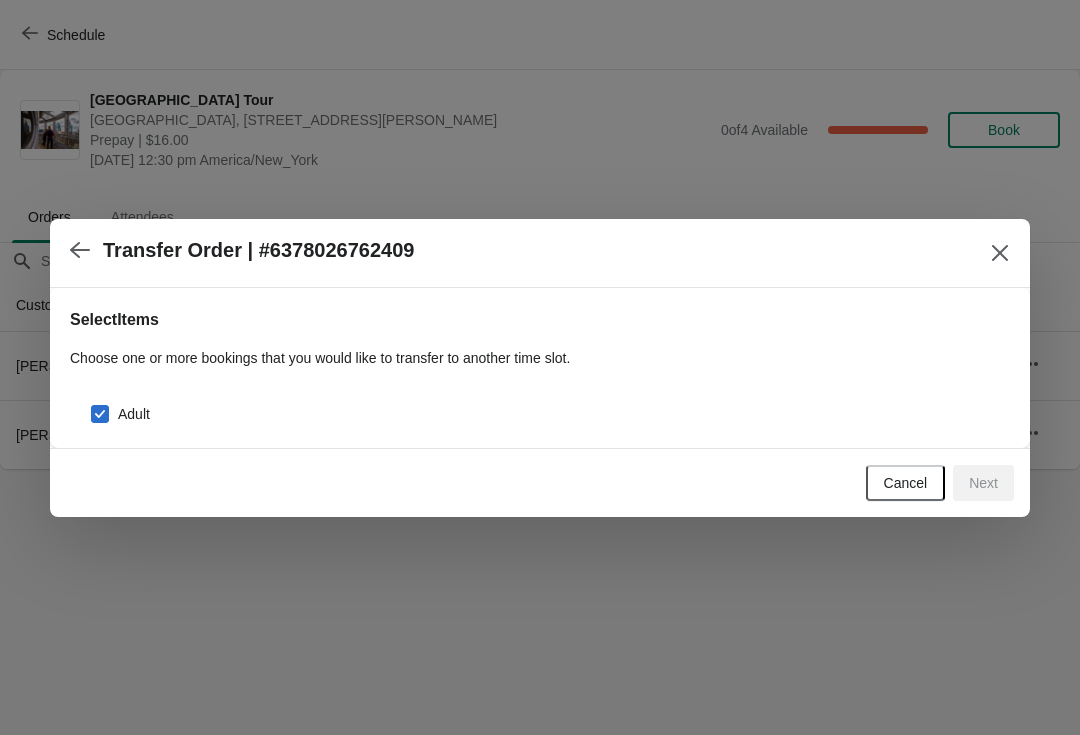 checkbox on "true" 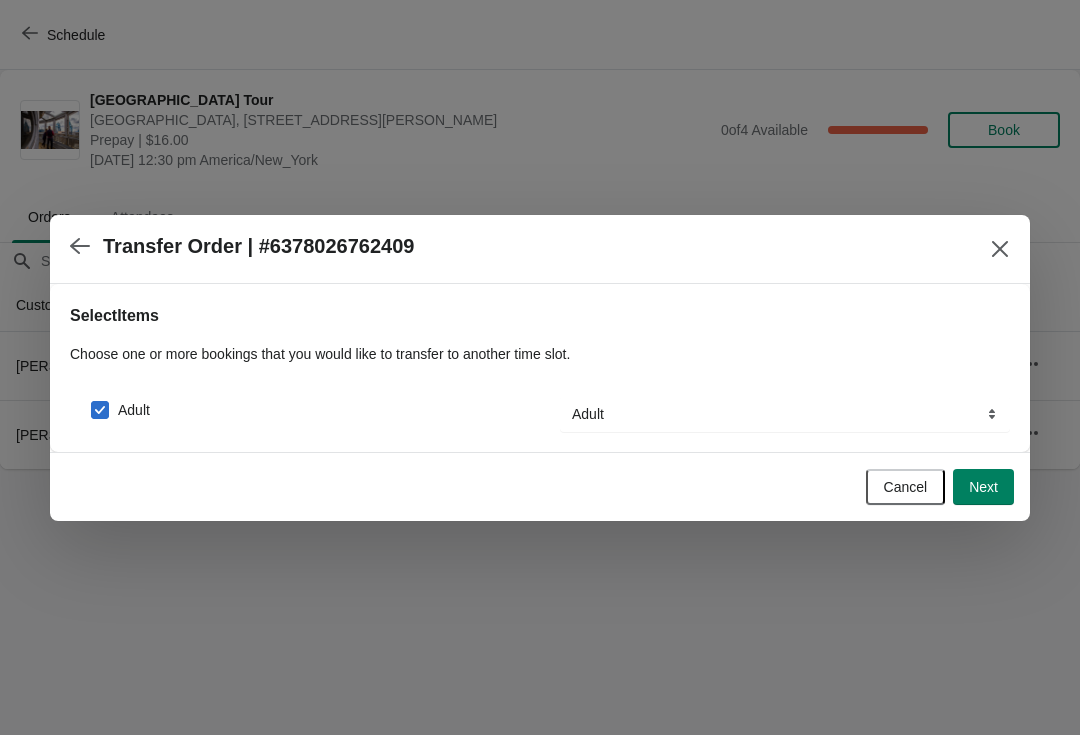 click on "Next" at bounding box center (983, 487) 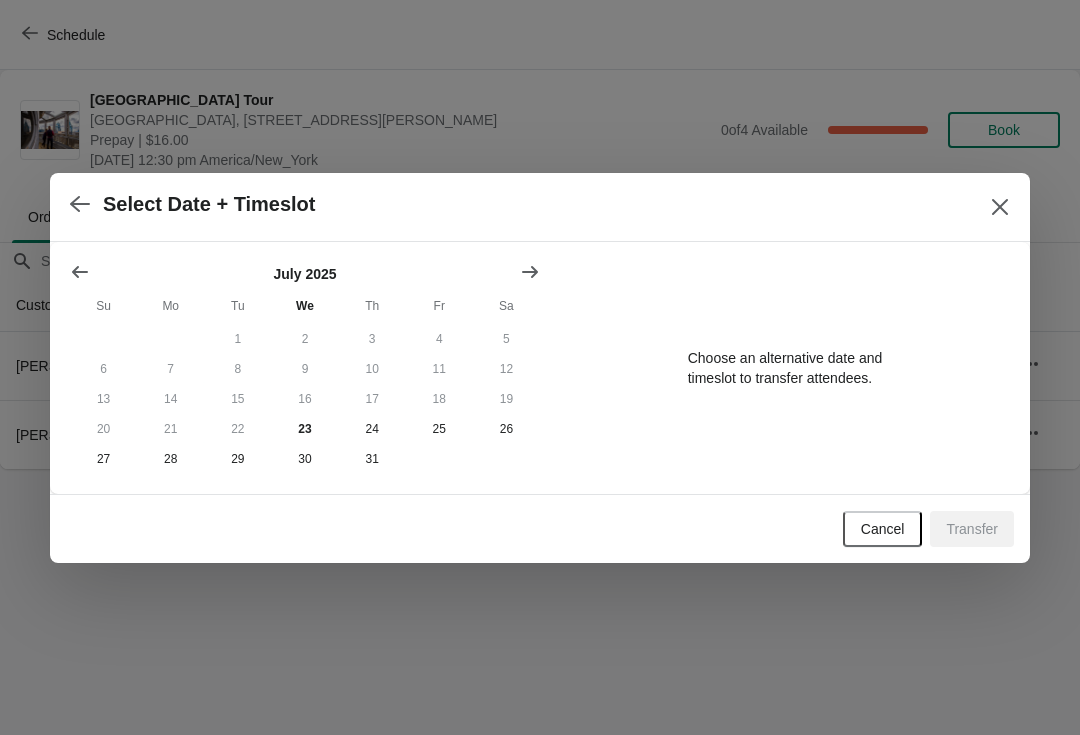 click 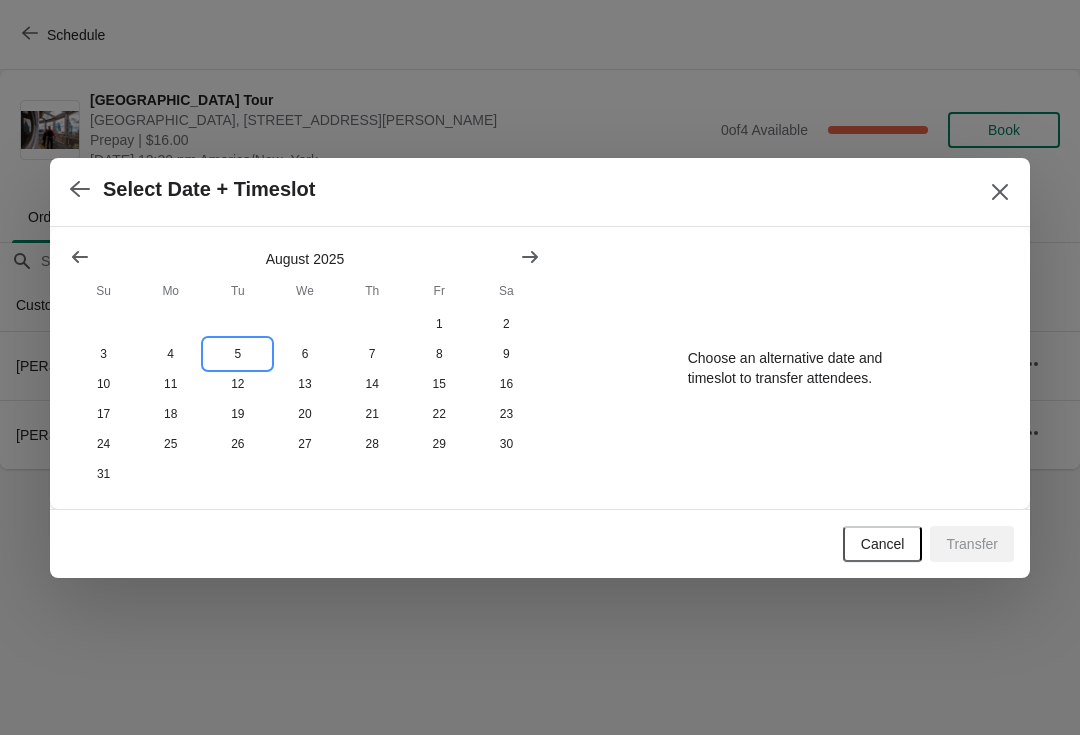 click on "5" at bounding box center (237, 354) 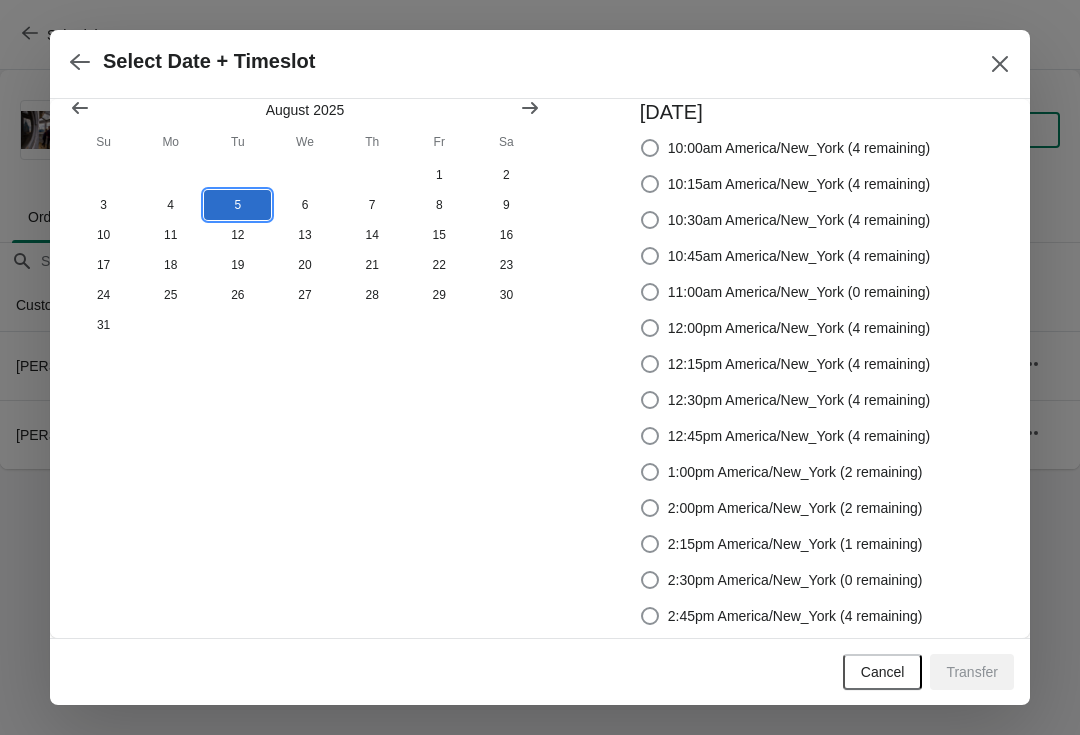 scroll, scrollTop: 19, scrollLeft: 0, axis: vertical 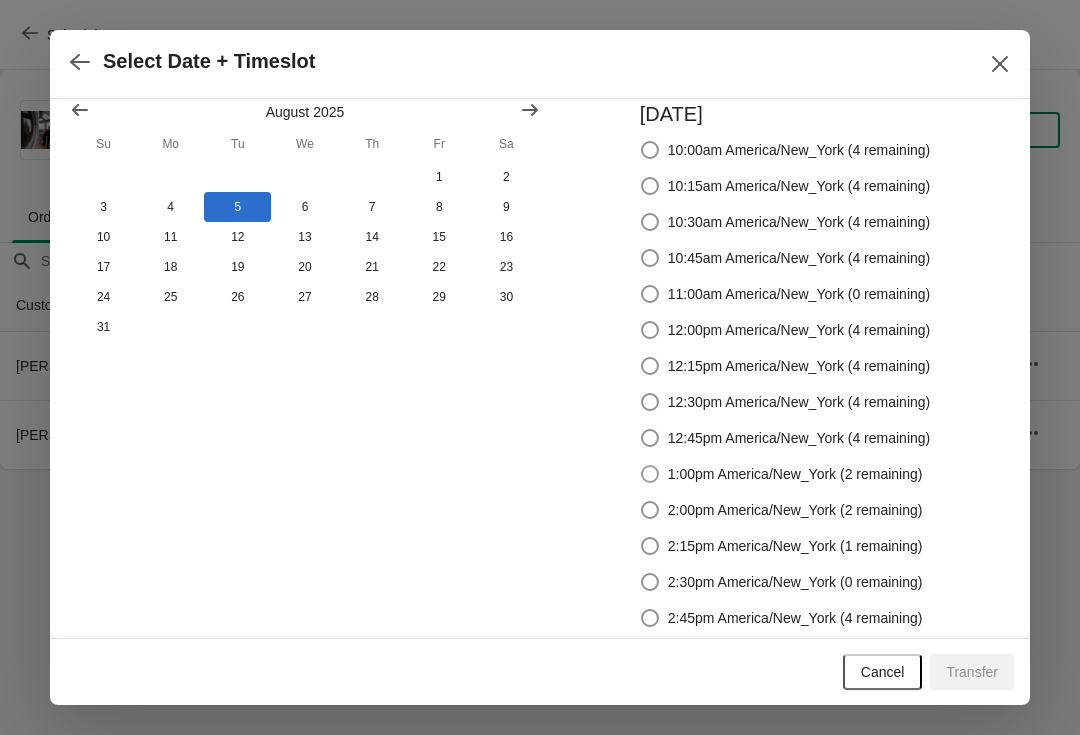 click at bounding box center (650, 474) 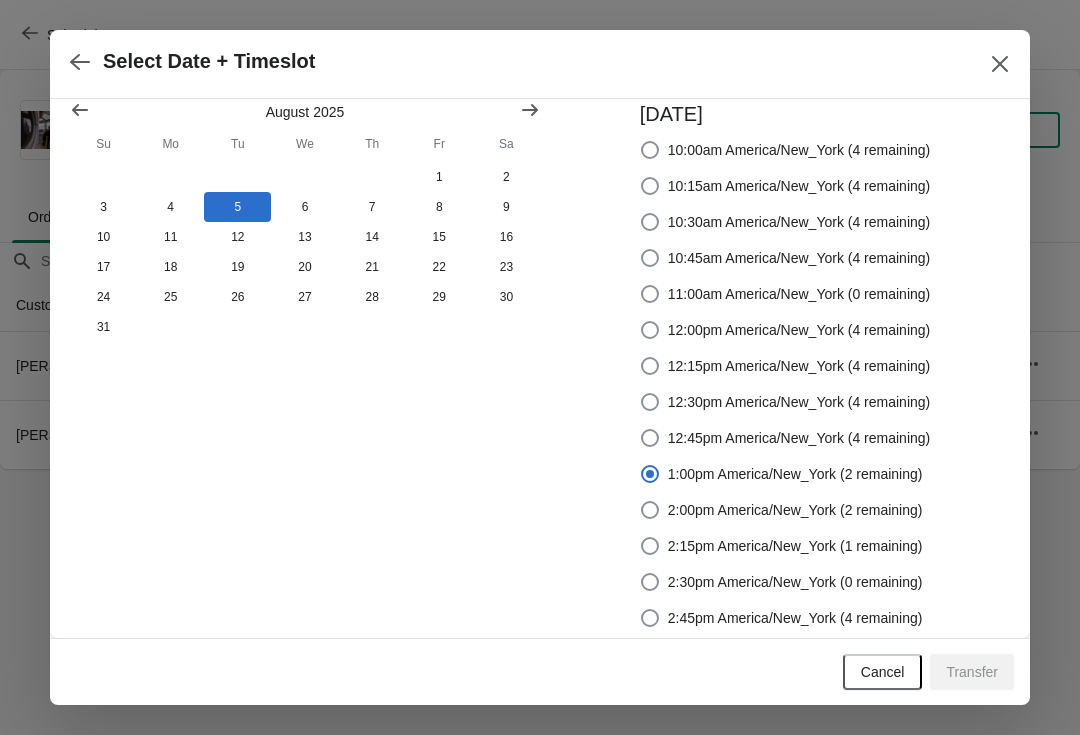 radio on "true" 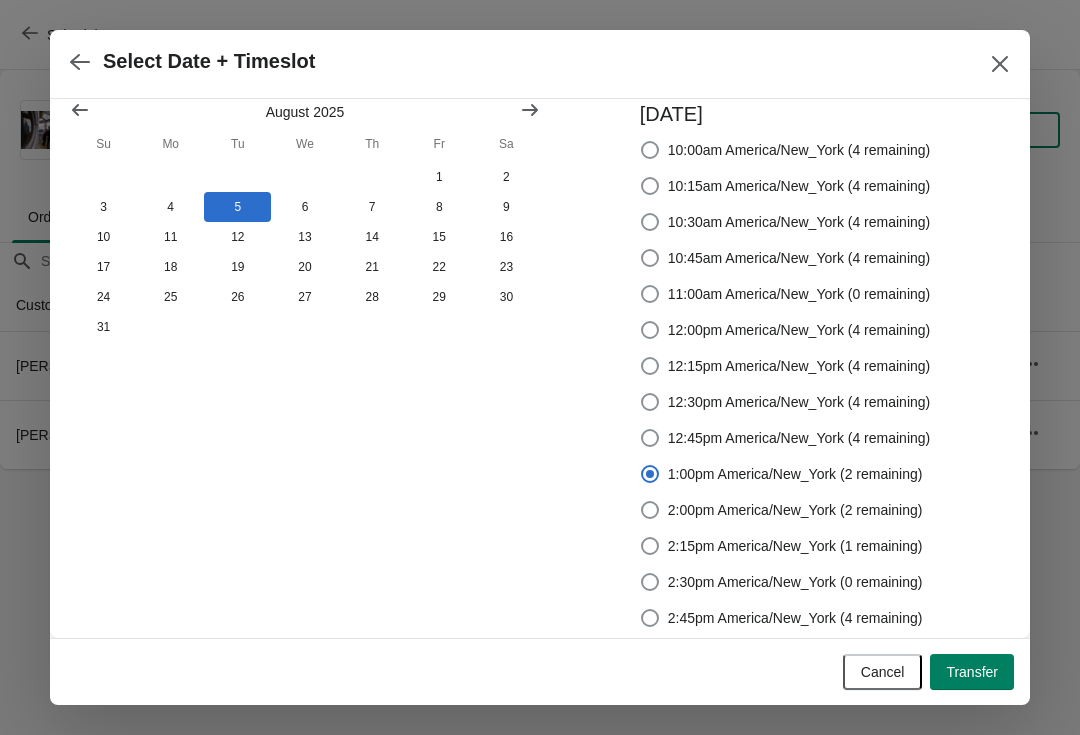 click on "Transfer" at bounding box center [972, 672] 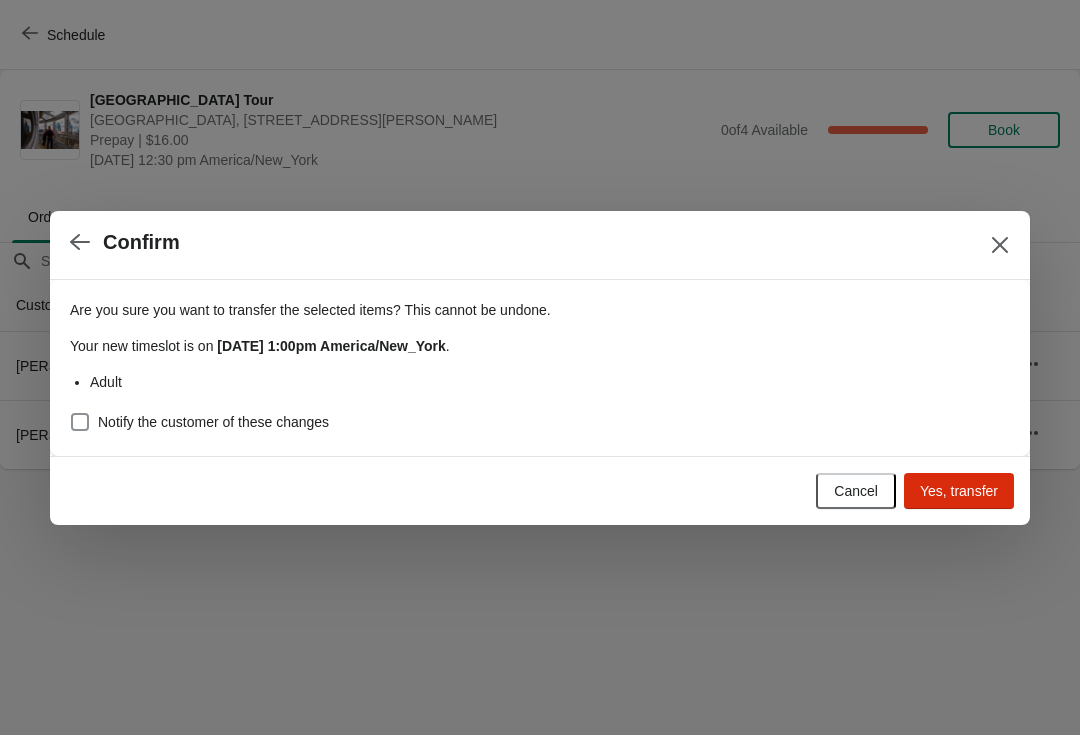 click at bounding box center [80, 422] 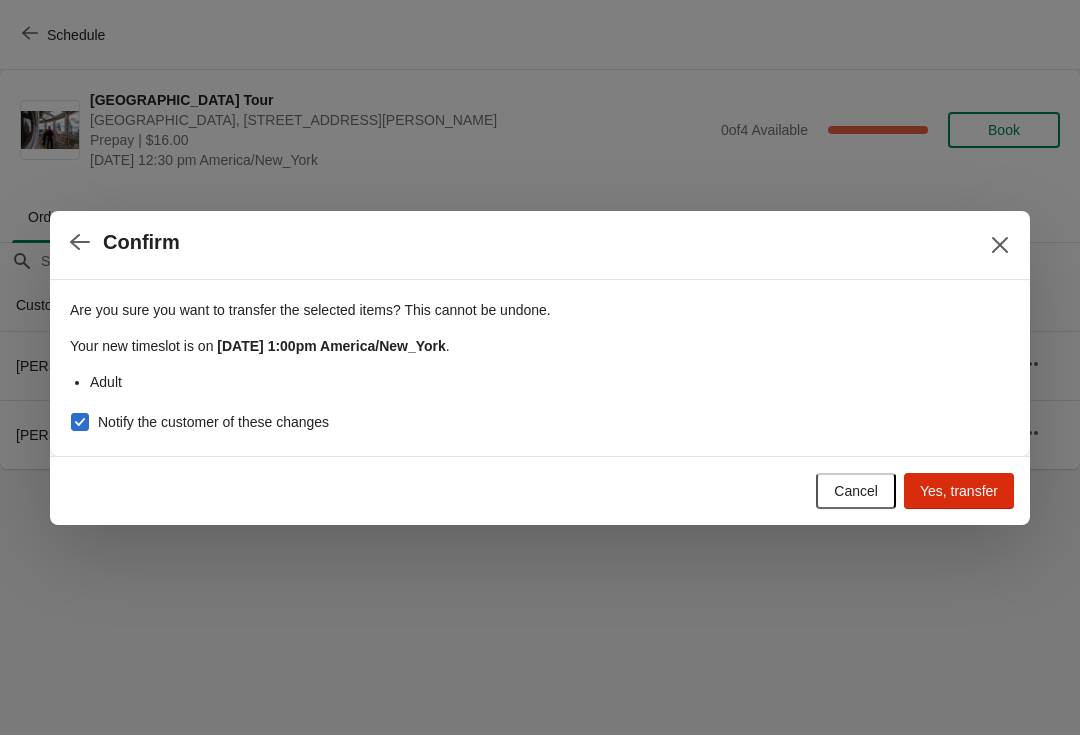 checkbox on "true" 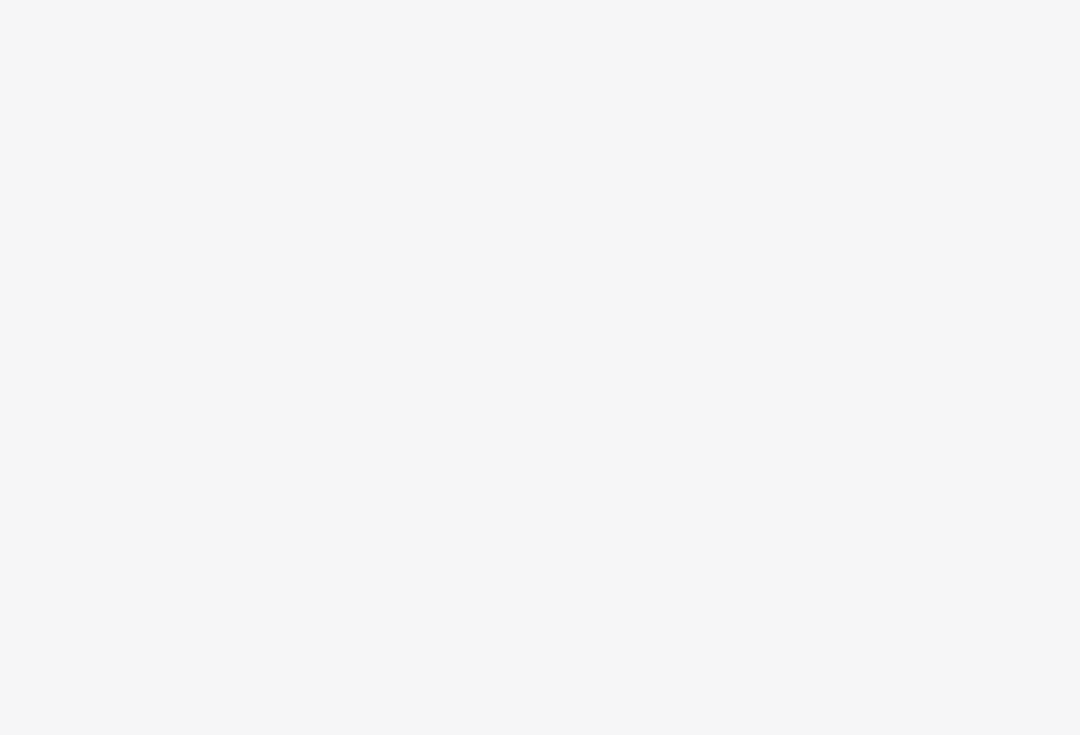 scroll, scrollTop: 0, scrollLeft: 0, axis: both 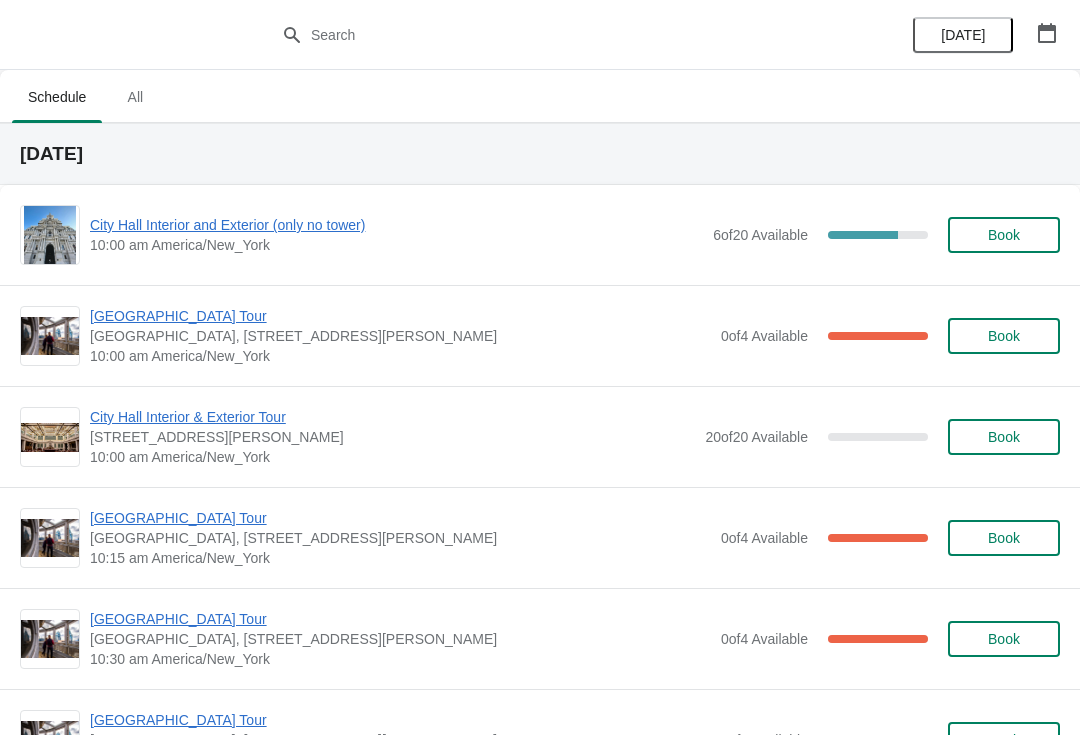 click on "City Hall Interior and Exterior (only no tower)" at bounding box center [396, 225] 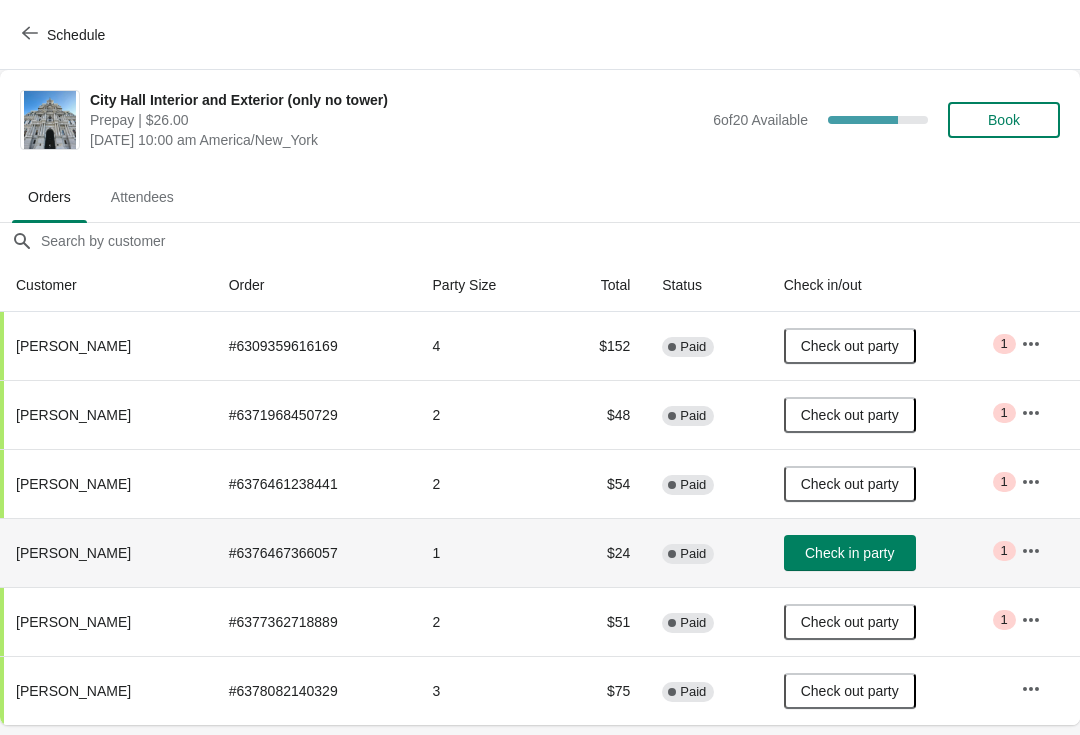 click on "Check in party" at bounding box center (886, 552) 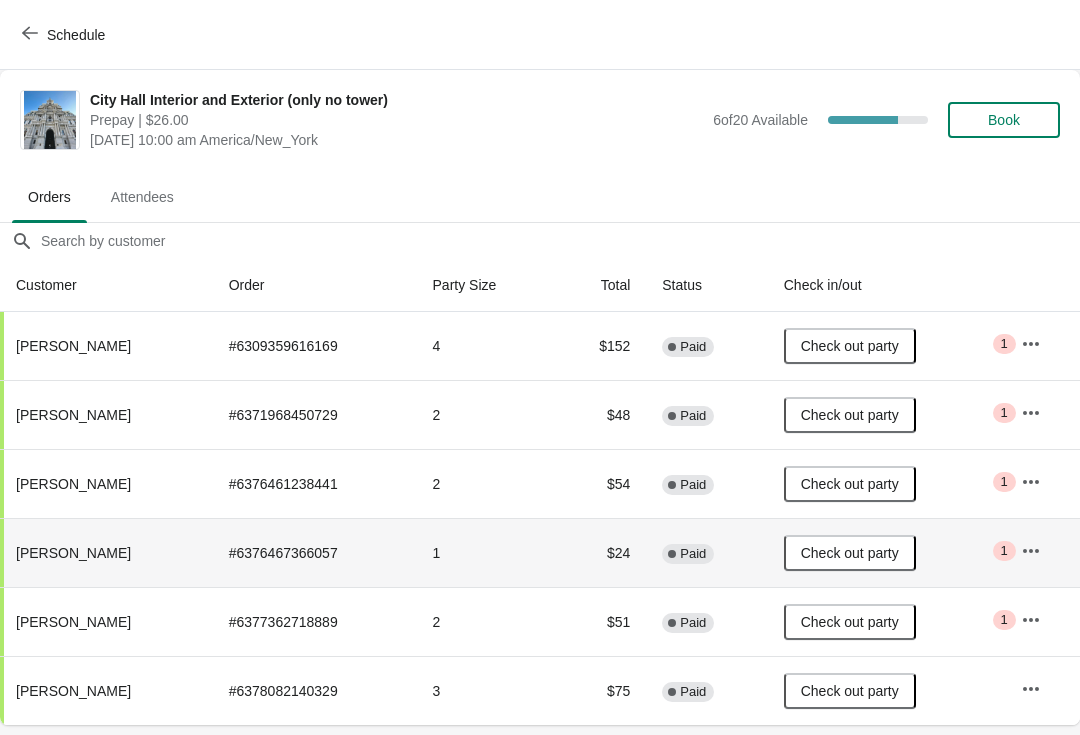 click on "Schedule" at bounding box center (65, 35) 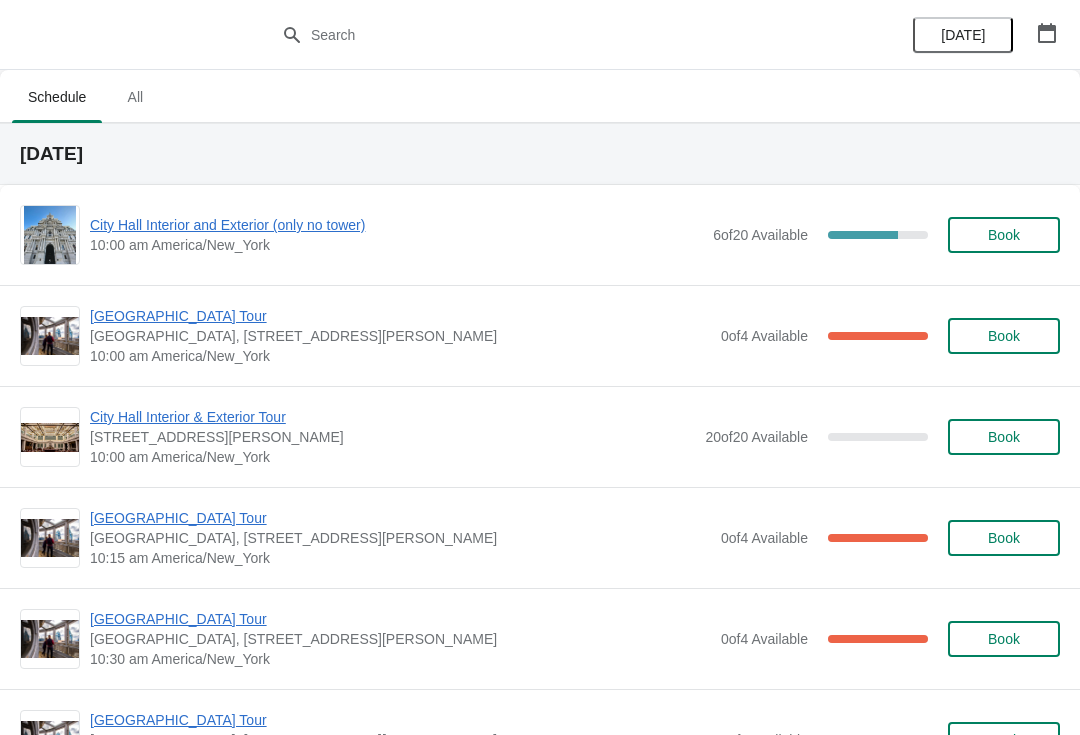 click on "[GEOGRAPHIC_DATA] Tour" at bounding box center [400, 518] 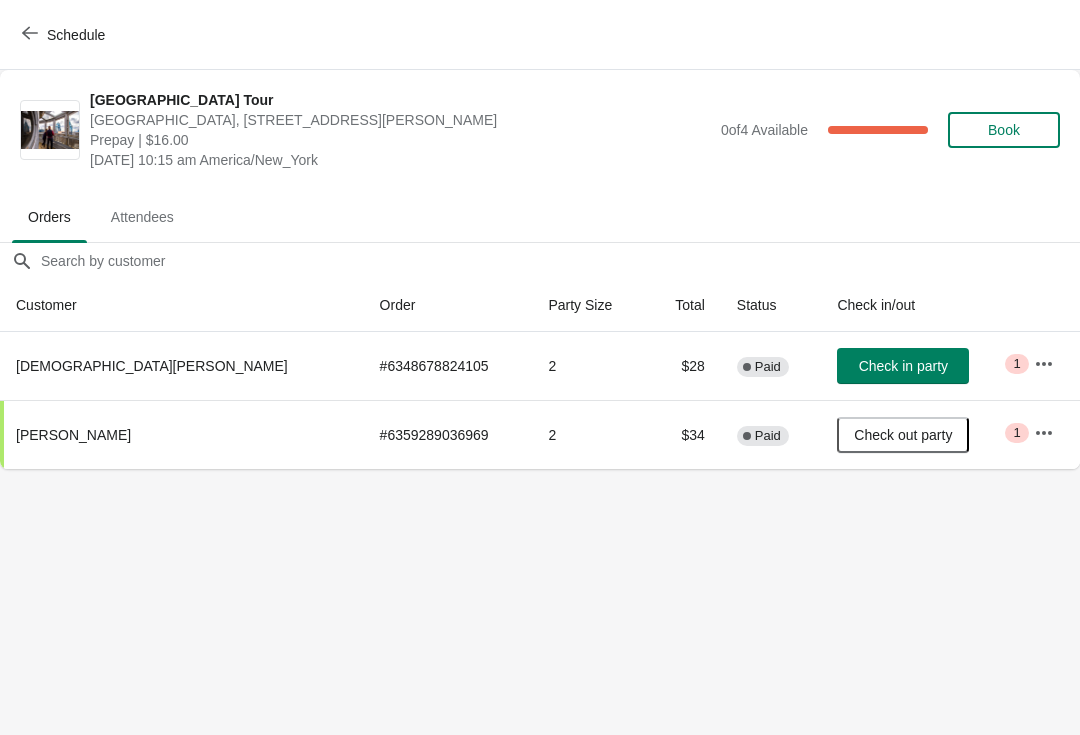 click on "Schedule" at bounding box center (65, 35) 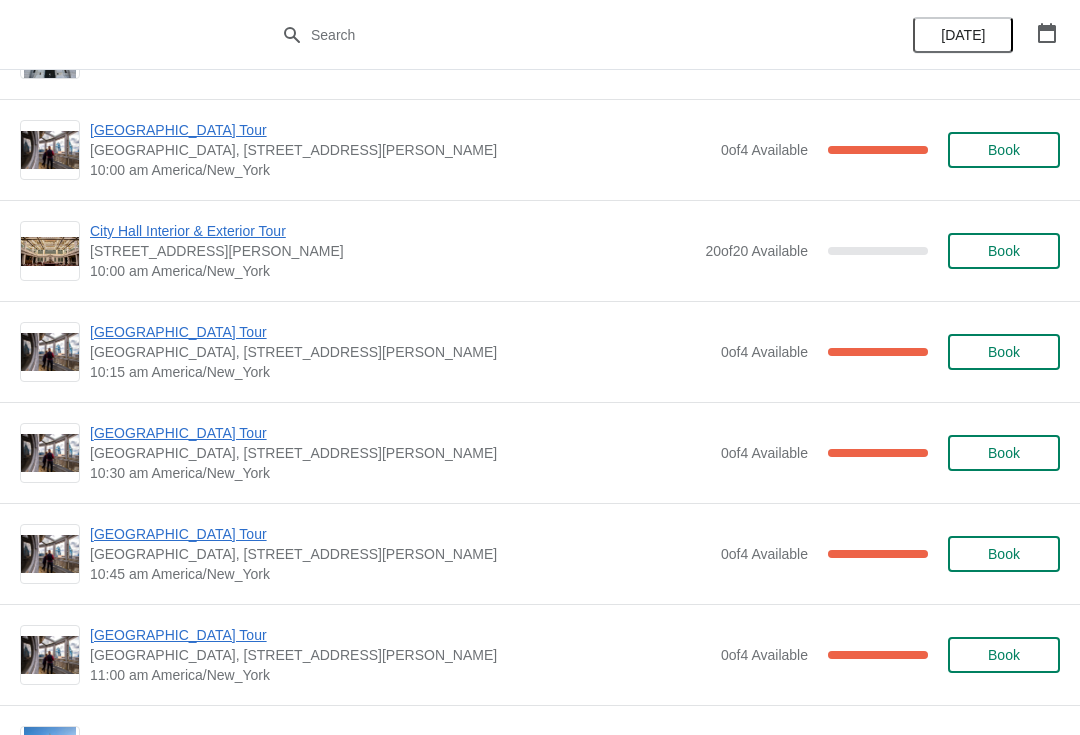 scroll, scrollTop: 181, scrollLeft: 0, axis: vertical 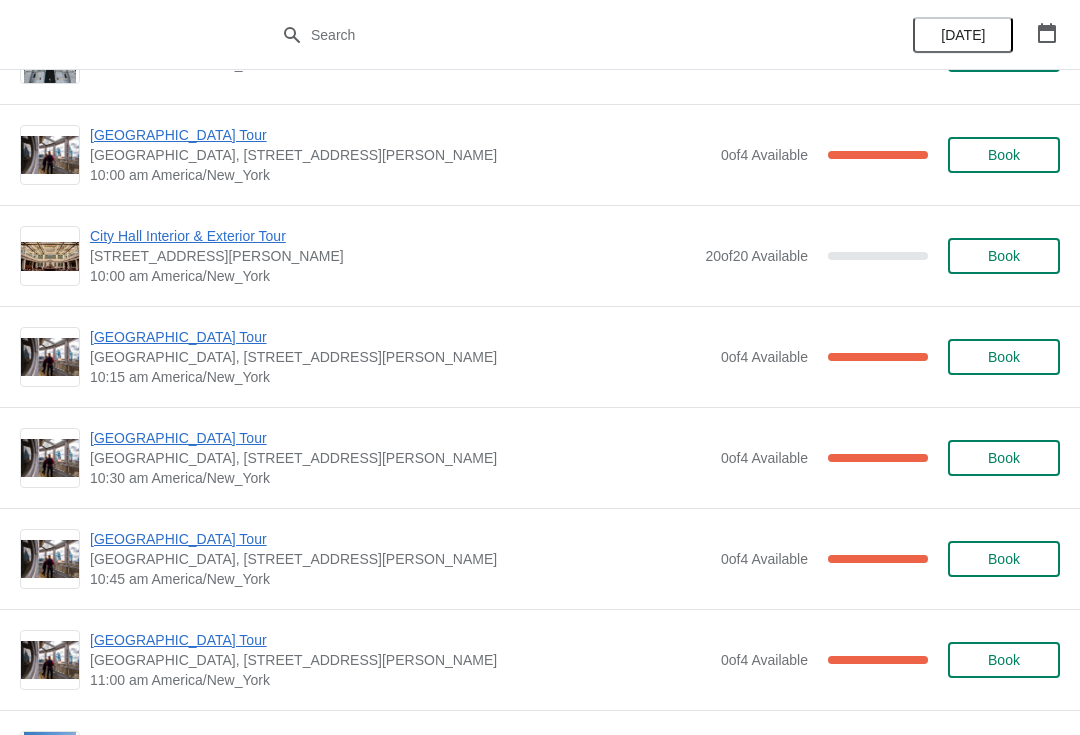 click on "[GEOGRAPHIC_DATA] Tour" at bounding box center [400, 337] 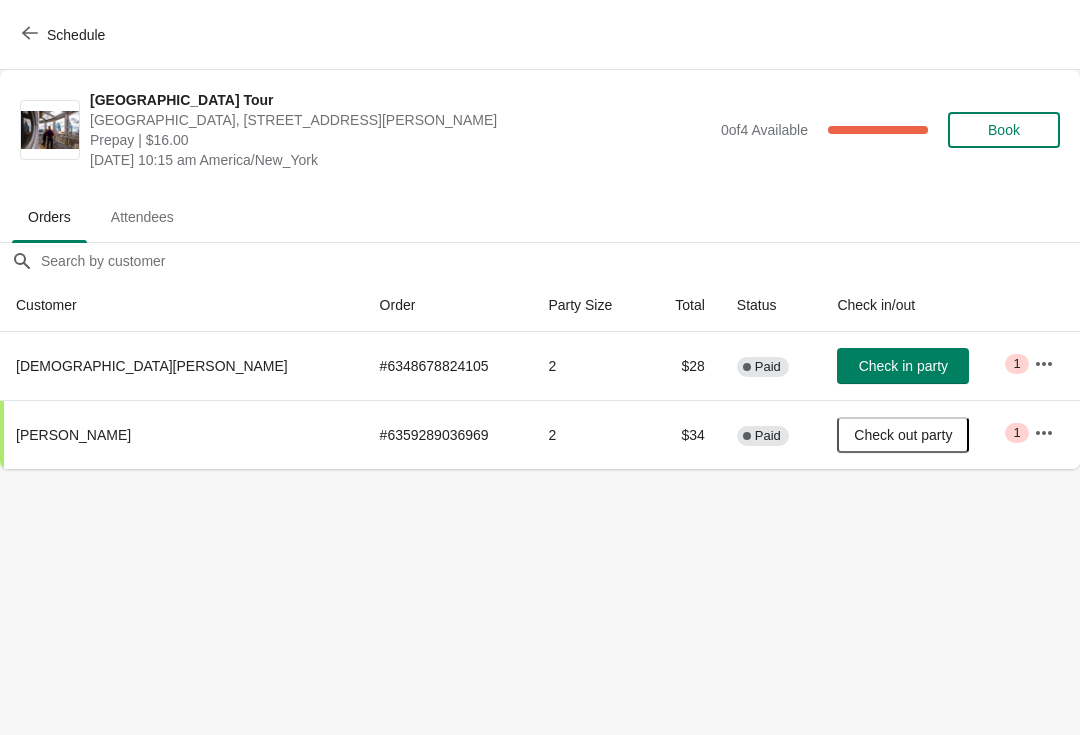 scroll, scrollTop: 0, scrollLeft: 0, axis: both 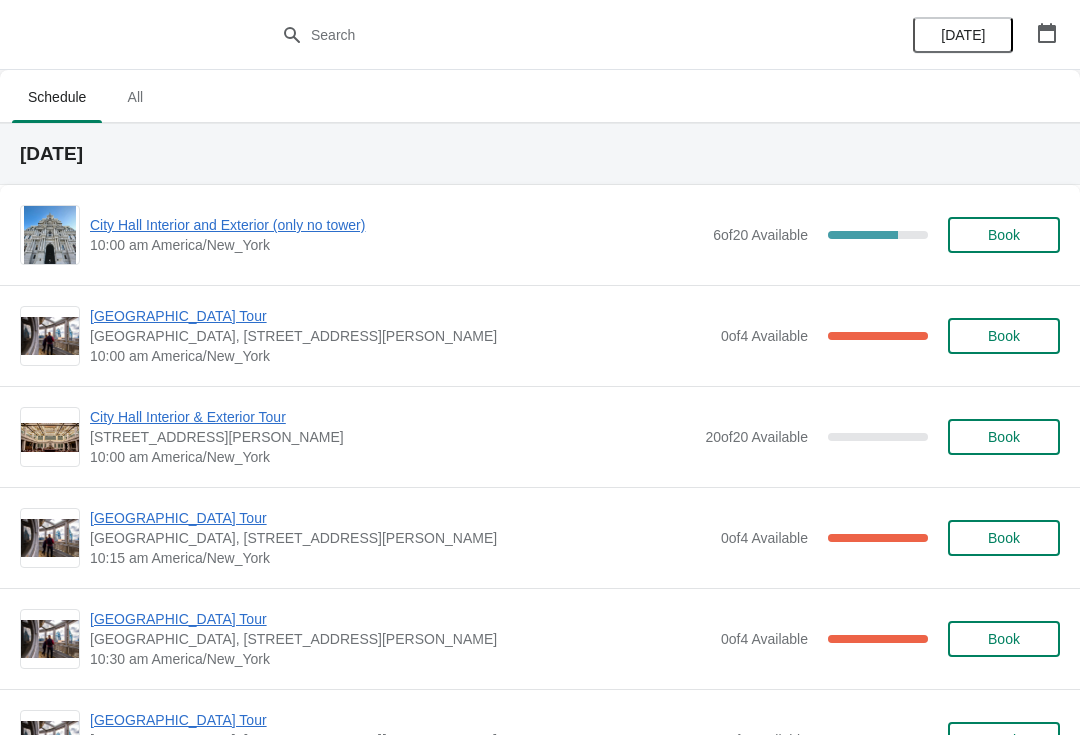 click at bounding box center [1047, 33] 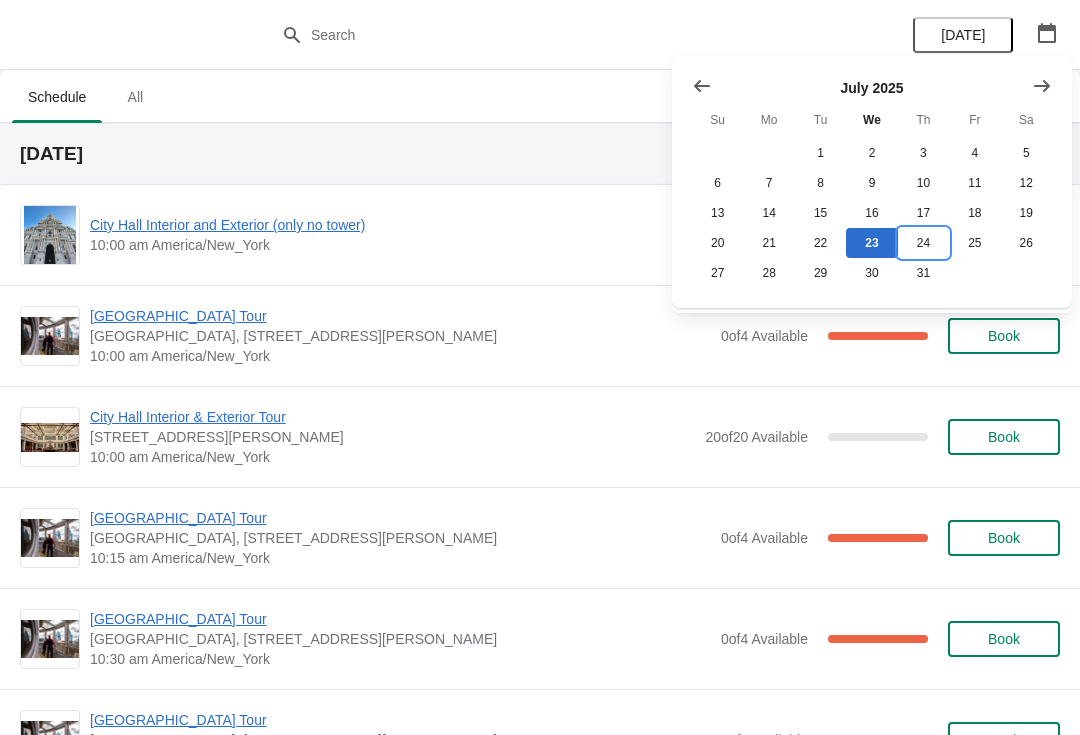 click on "24" at bounding box center (923, 243) 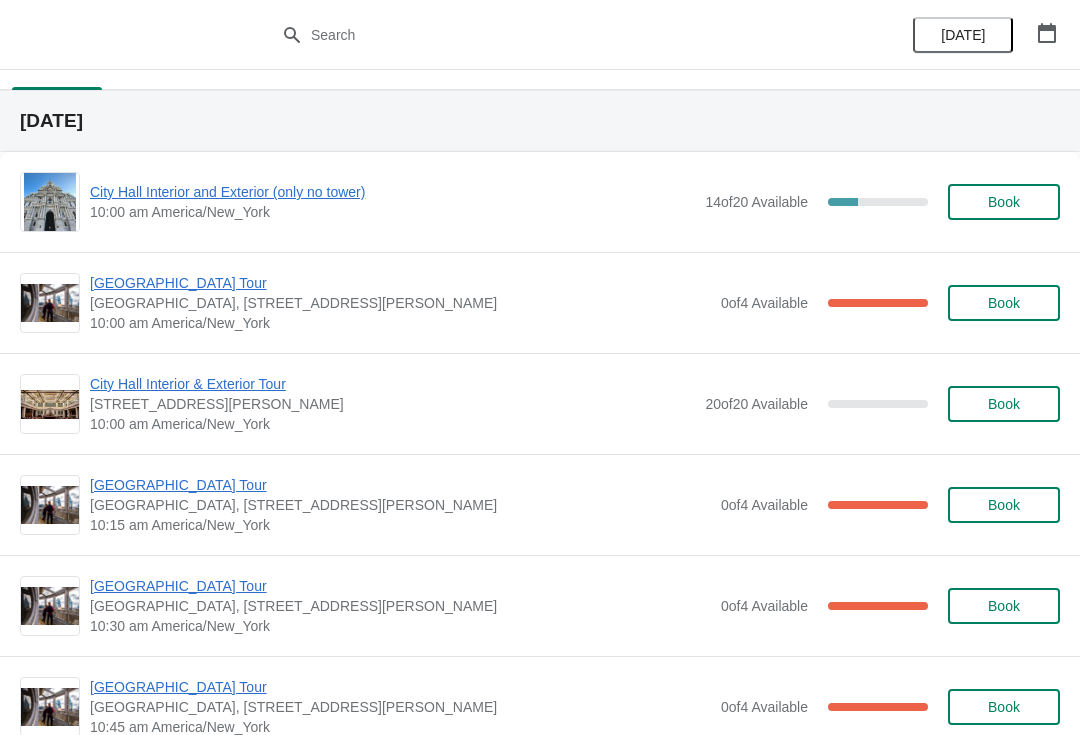 scroll, scrollTop: 34, scrollLeft: 0, axis: vertical 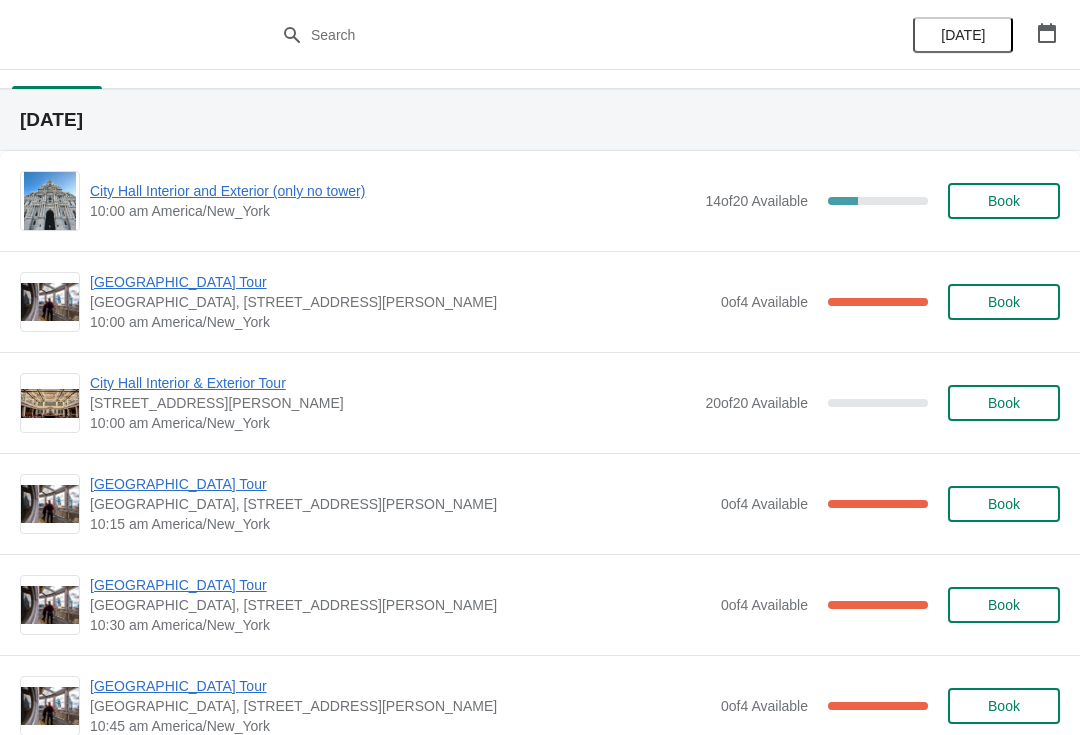 click on "[GEOGRAPHIC_DATA] Tour" at bounding box center (400, 282) 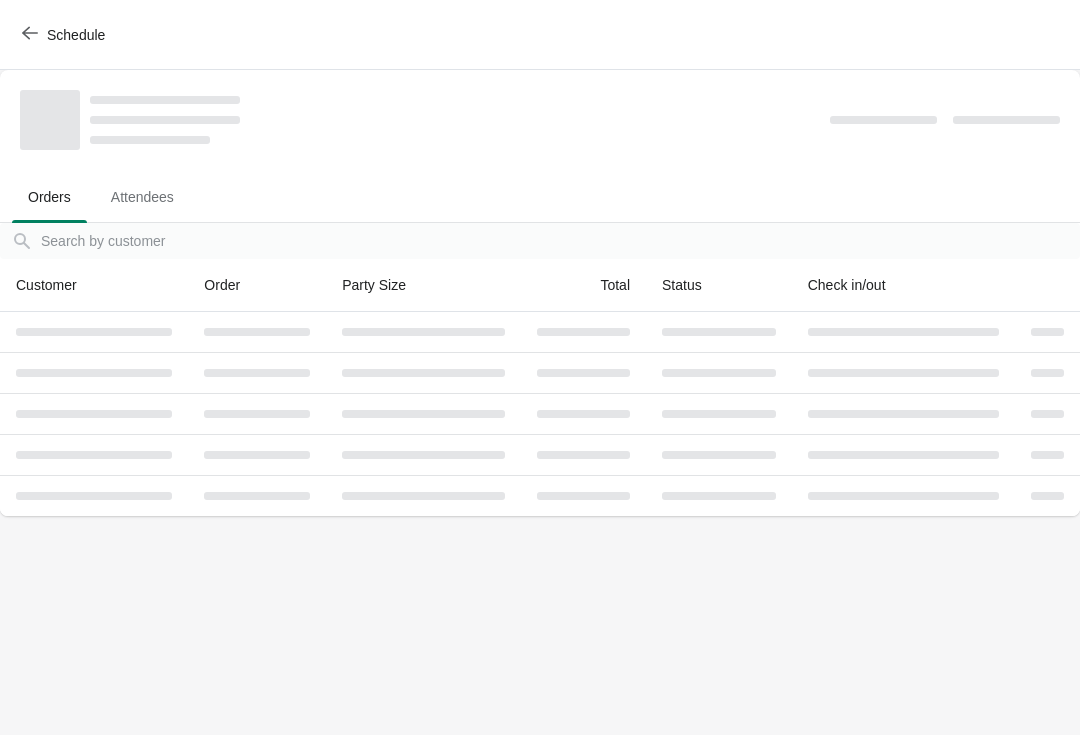 scroll, scrollTop: 0, scrollLeft: 0, axis: both 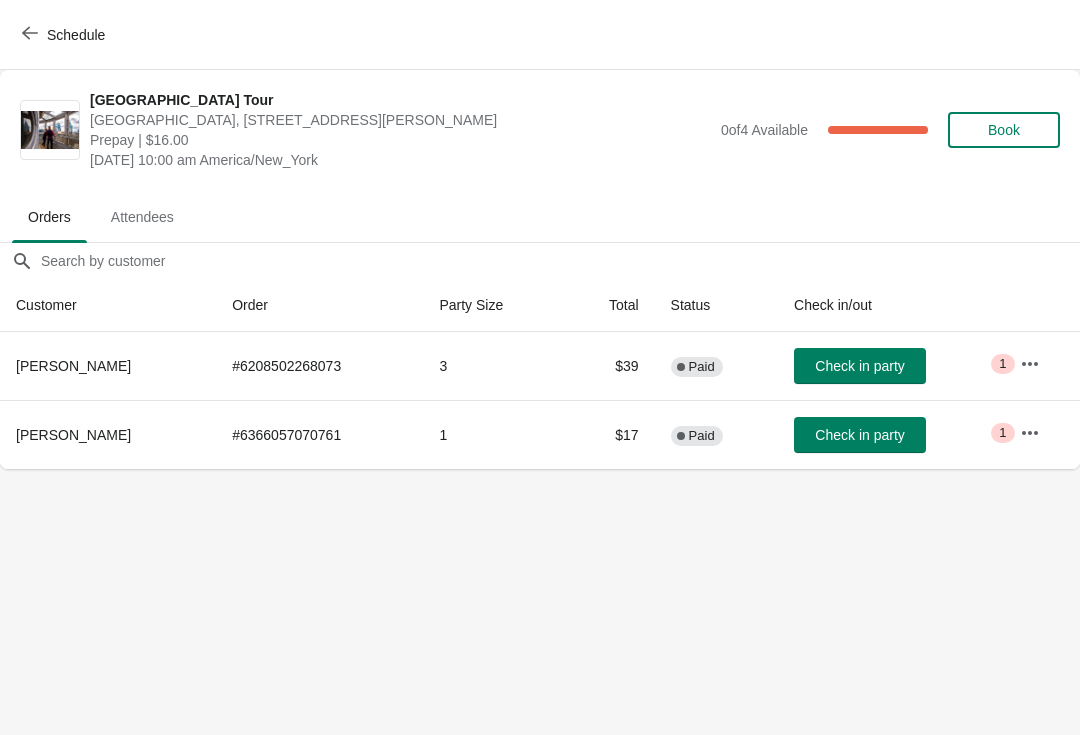 click on "Schedule" at bounding box center (65, 34) 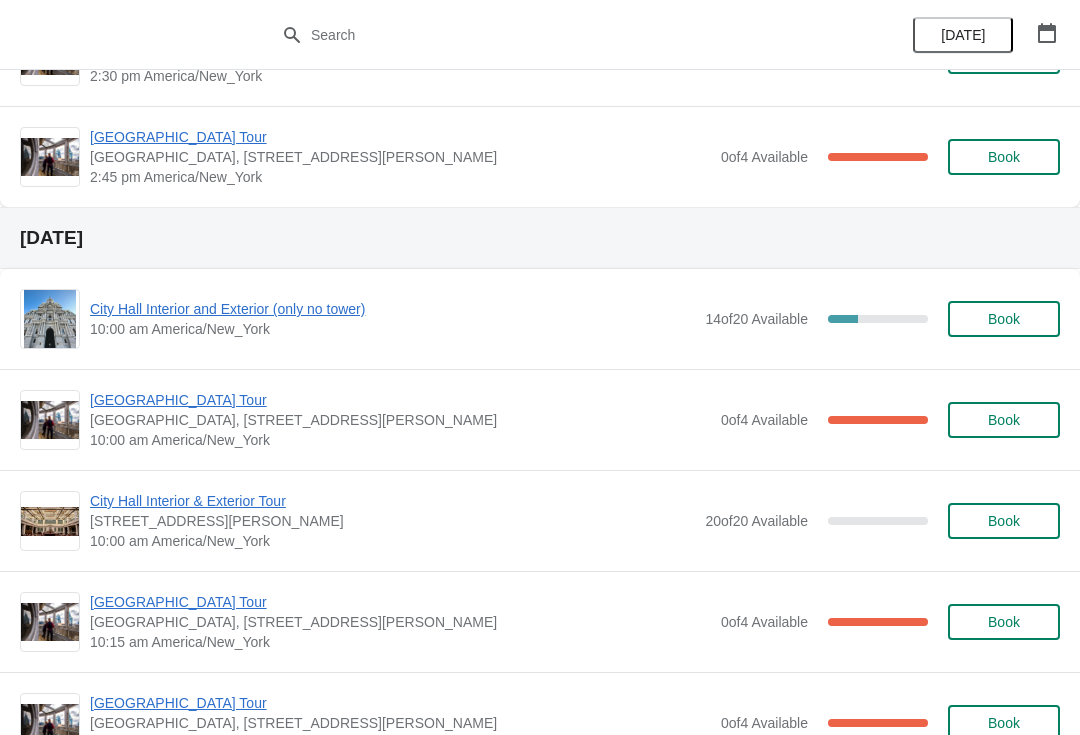 scroll, scrollTop: 1897, scrollLeft: 0, axis: vertical 